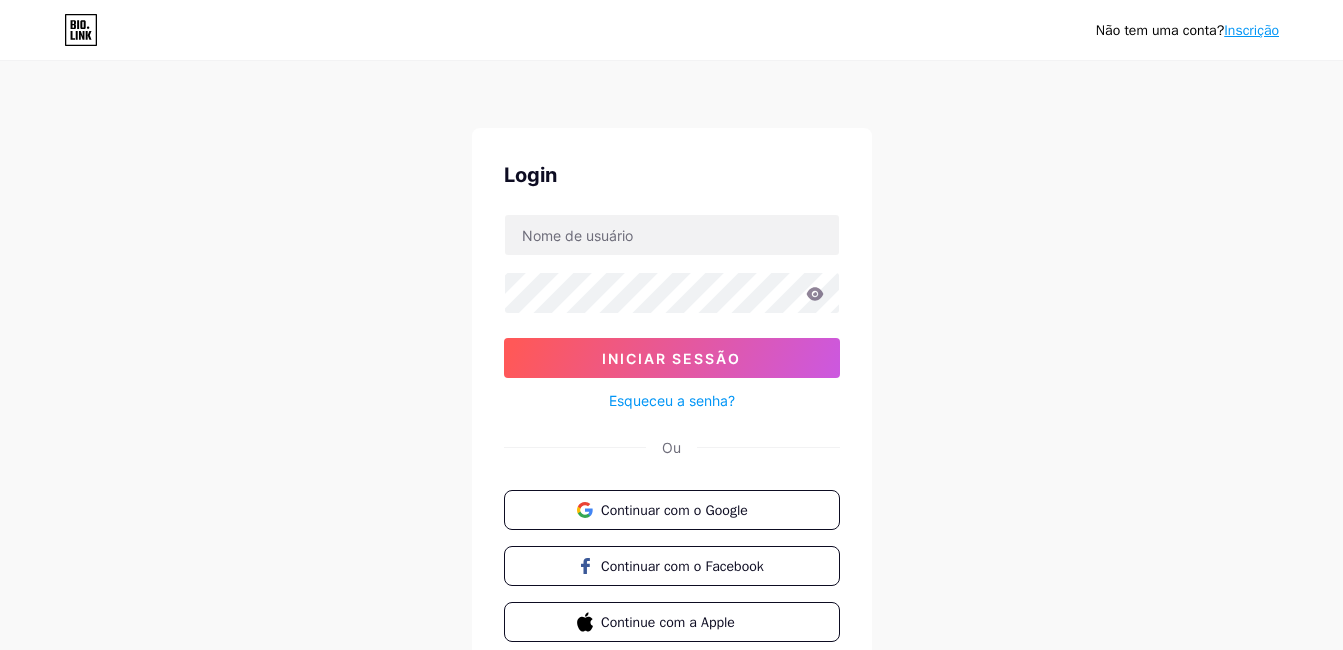 scroll, scrollTop: 0, scrollLeft: 0, axis: both 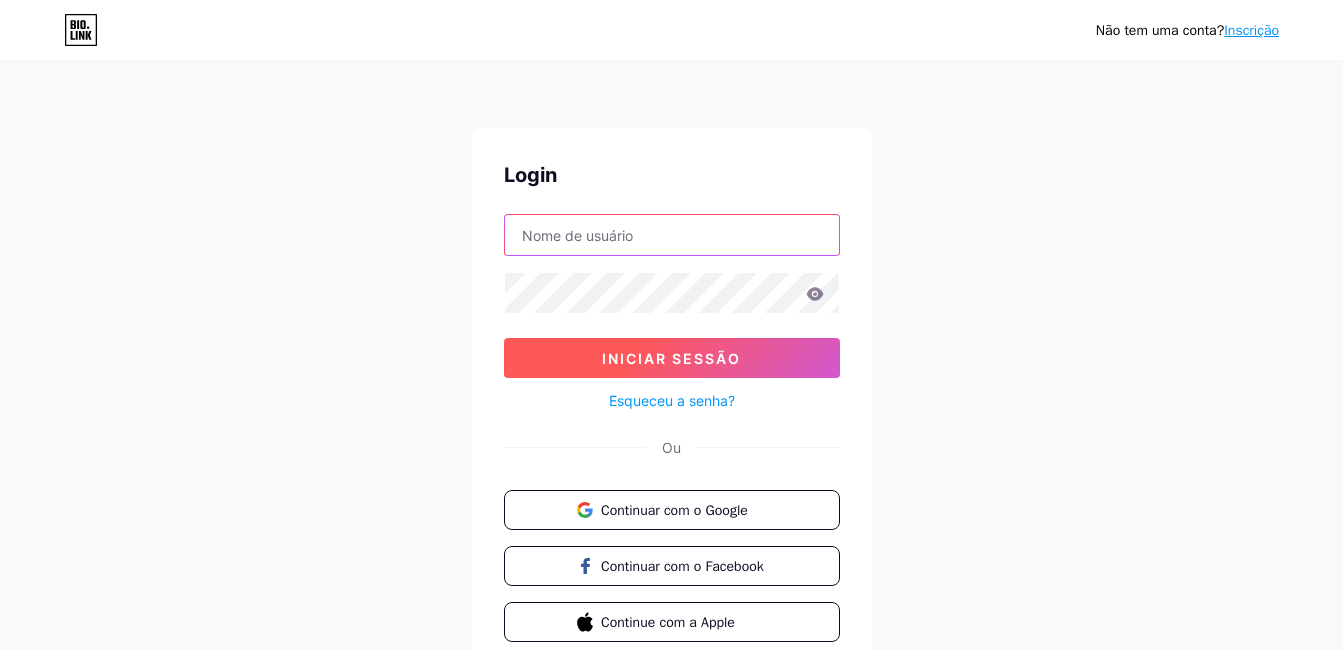 type on "guiascaracterizadosvassouras@gmail.com" 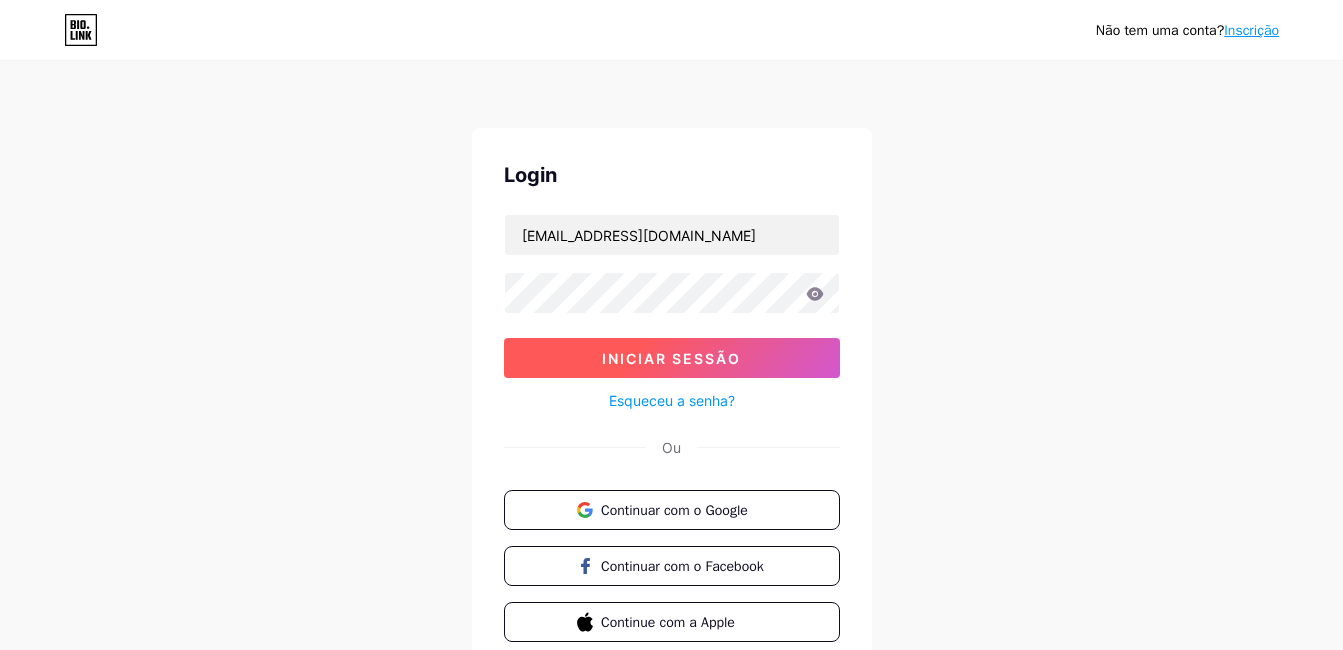 click on "Iniciar sessão" at bounding box center (672, 358) 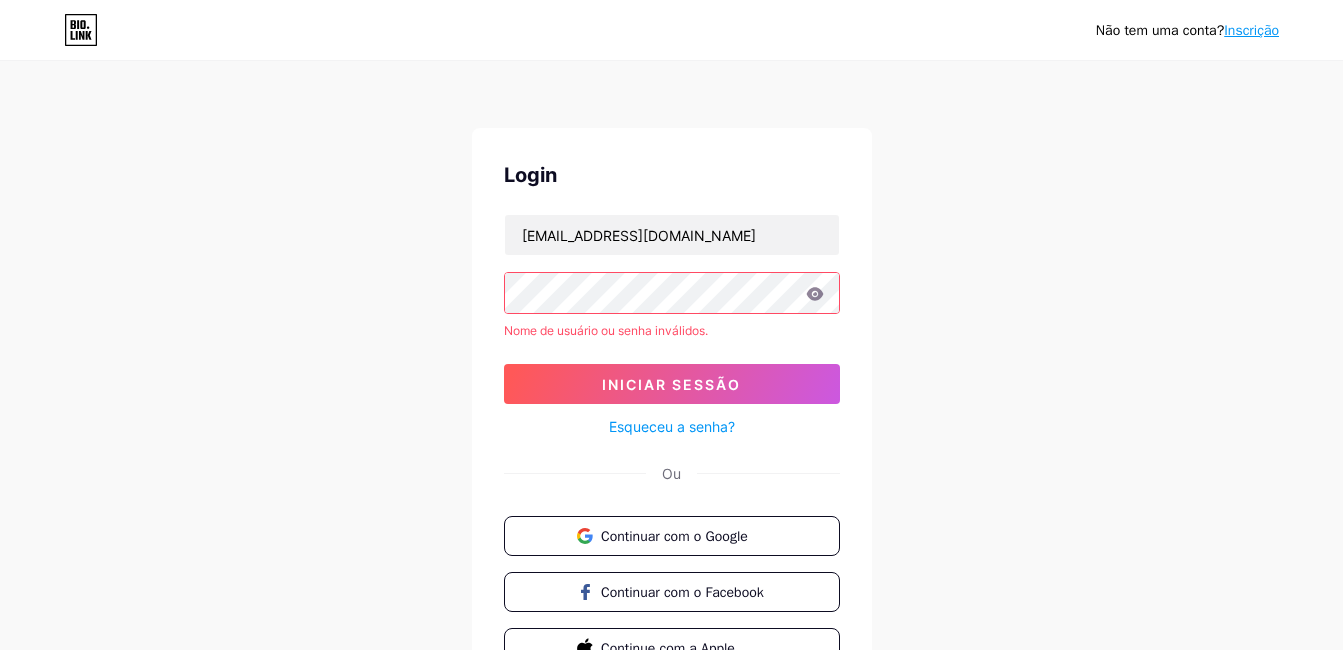 click 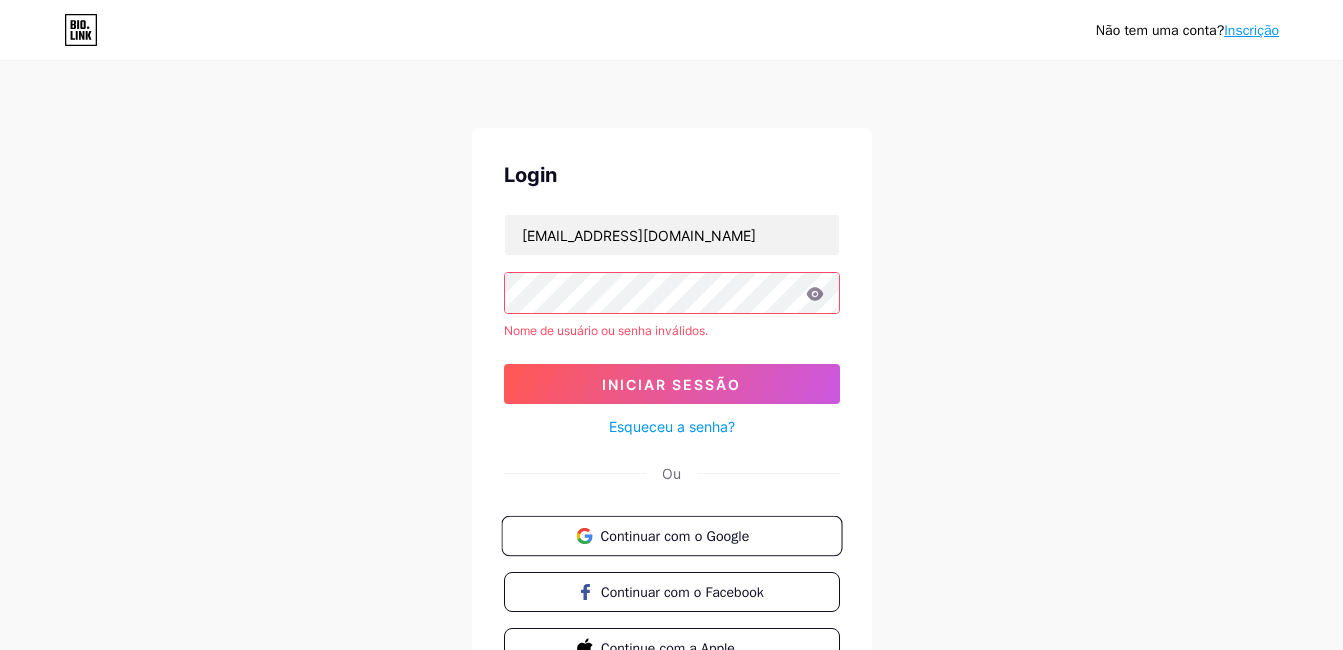 click on "Continuar com o Google" at bounding box center [683, 535] 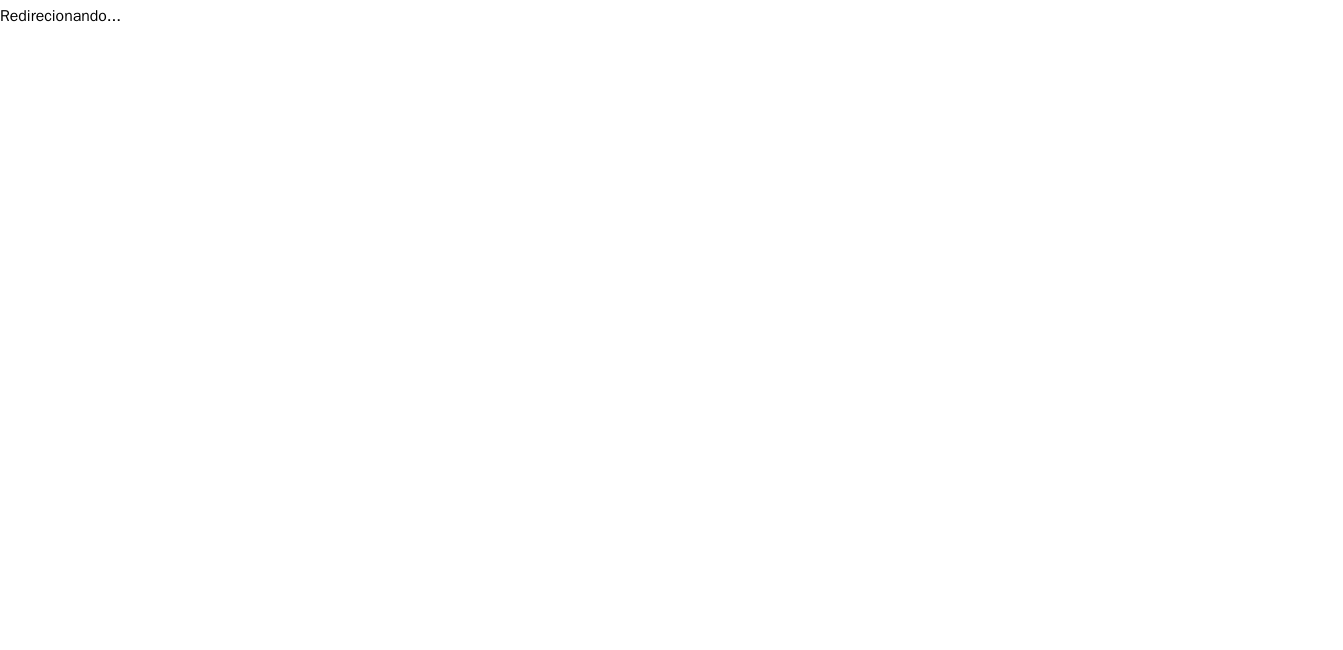 scroll, scrollTop: 0, scrollLeft: 0, axis: both 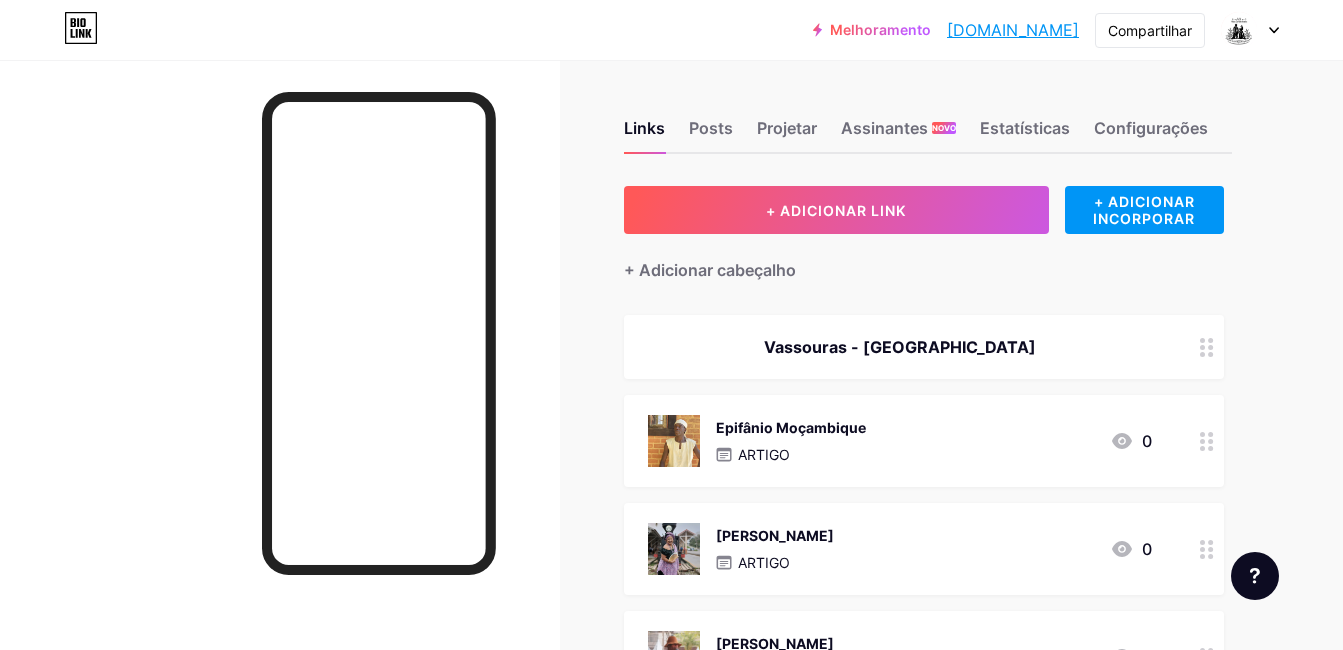 click on "[DOMAIN_NAME]" at bounding box center (1013, 30) 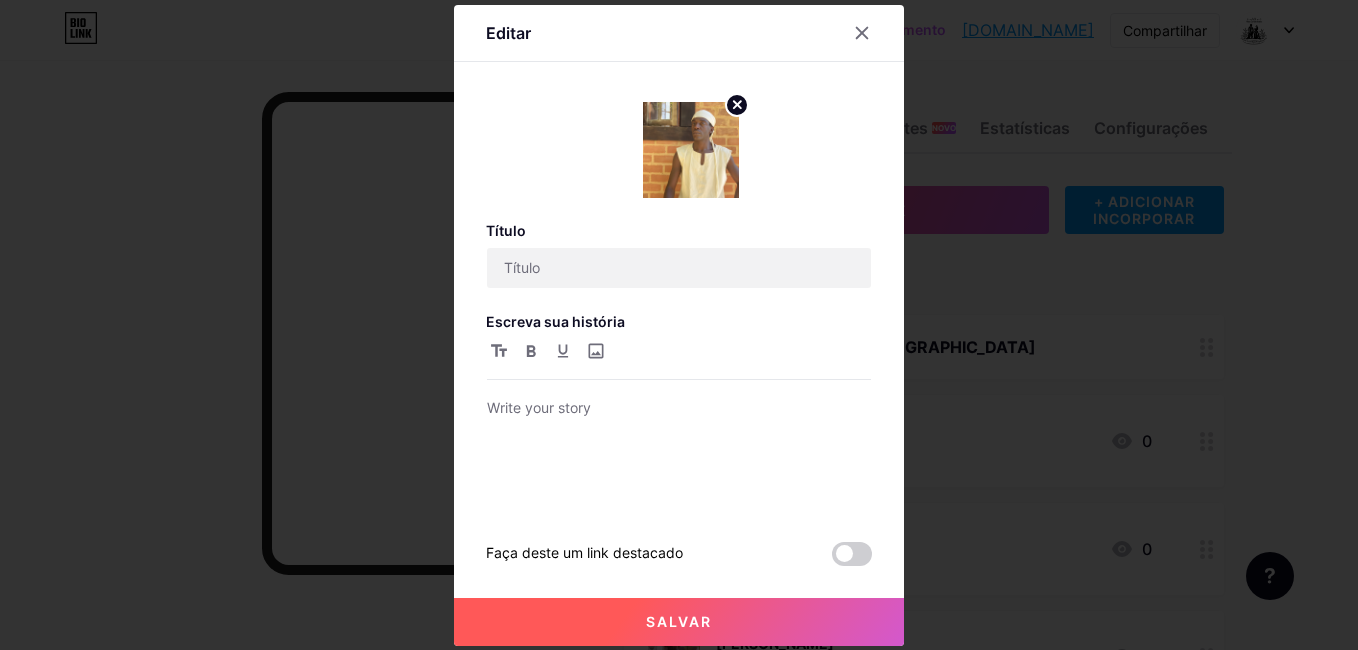 type on "Epifânio Moçambique" 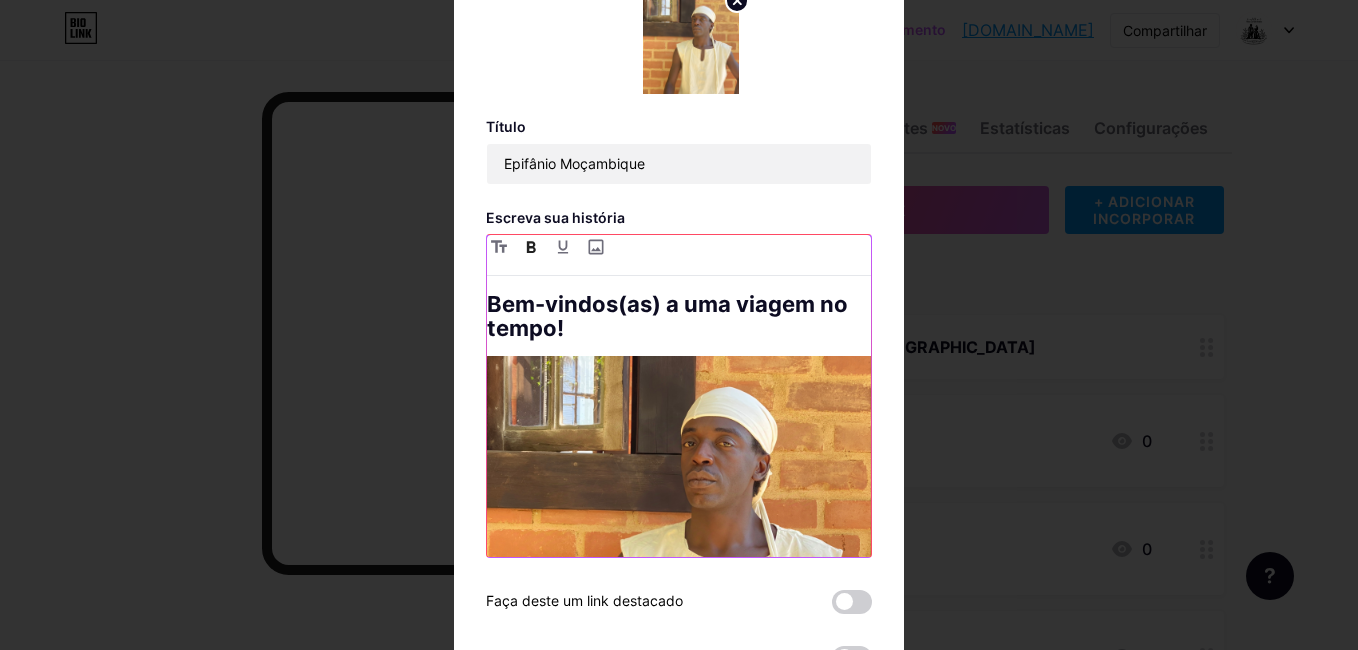 click on "Bem-vindos(as) a uma viagem no tempo!" at bounding box center (679, 316) 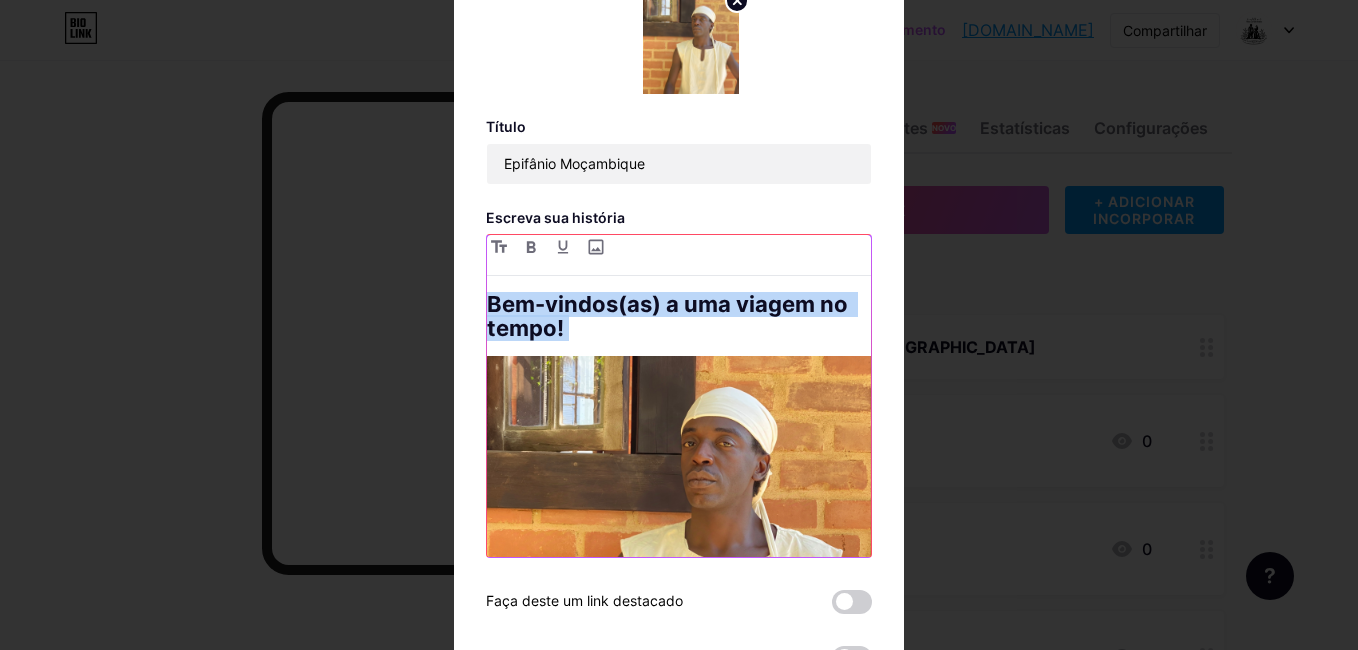 copy on "Lor-ipsumd(si) a con adipis el seddo! Ei tem Incid Utla,  Etdo ma Aliquae ,  Adminimve  q  Nost , exe Ullamc Labor Nisialiq e eacommodoc duisaute  Irureinre.  Voluptatev e  Cillumfu Nullaparia , except sinto cu  Nonproide , su  Culpaqu Off Dese mo Ani Idest , laborum p  undeom IST. Natuser volu a doloremq la totamrem ap eaqu ipsaquaea, il invento veritatis q ar beataevitaedic exp nemoenim i quiavolu as  Autoditfu  c m dolore eo  Rati se Nesc  ne  porroq DOL.  Ad numqua eiusmodi temporaincidu, m quaerat etiam minu, solutanob elig op cum nihilimpedi quoplace facer. Possimus assu repellendus te autem, qui,  Offic Debitisrerumne , saepeeveni volu rep recu itaquee hicteneturs, delectusr voluptat, maioresa p doloribu asperiores. R min nostrumexerc ullam co suscipi laboriosa aliquidcom con quid m mollitiamo, ha quide rerumfac. Expeditadi naml  Temporecums Nobiselig , optiocum nihilim m quodmax pl facer  possim  o  loremipsu , dolorsitamet conse ad elitsedd eiusmodte incidi ut laboreetd ma aliquaen. Admi ve qui no..." 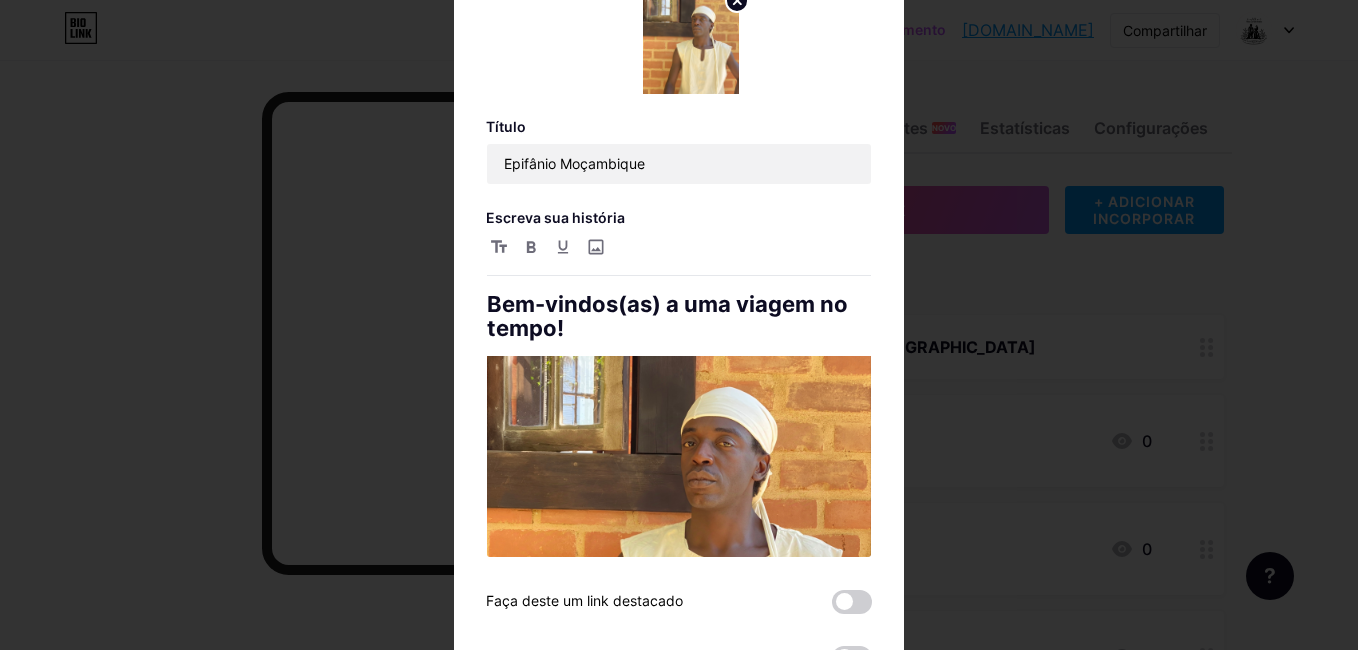 click at bounding box center (679, 325) 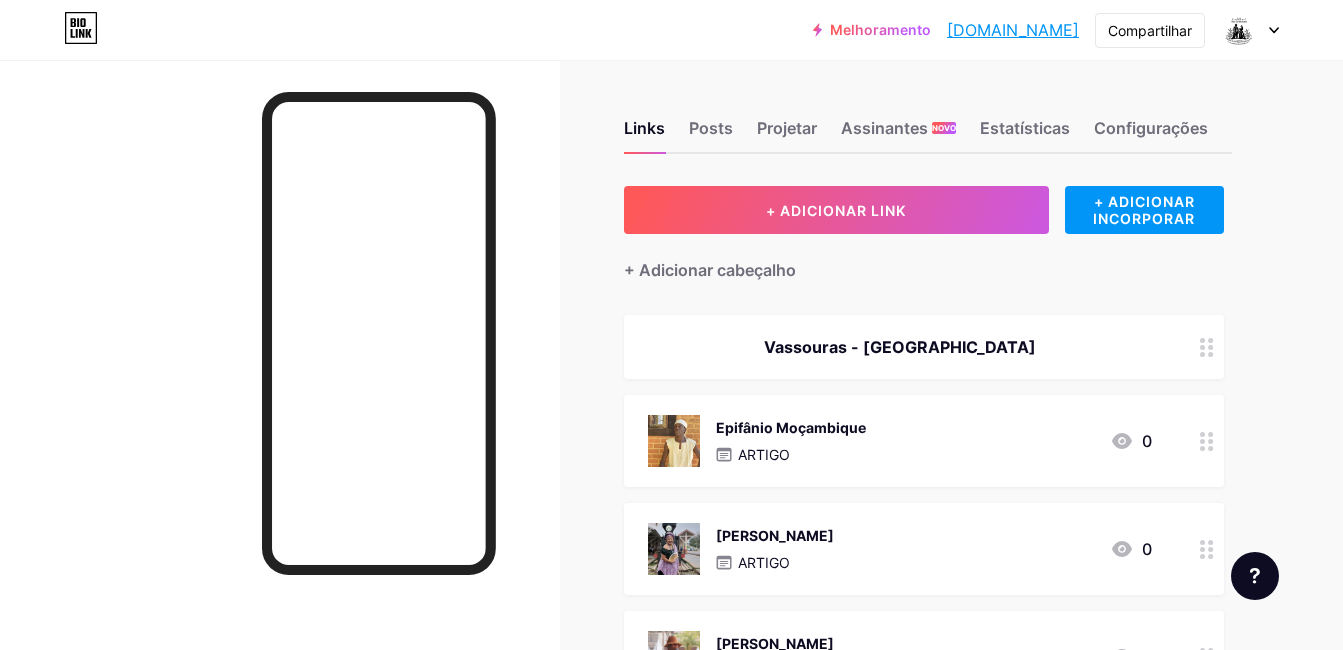 click on "[PERSON_NAME]
ARTIGO
0" at bounding box center [900, 549] 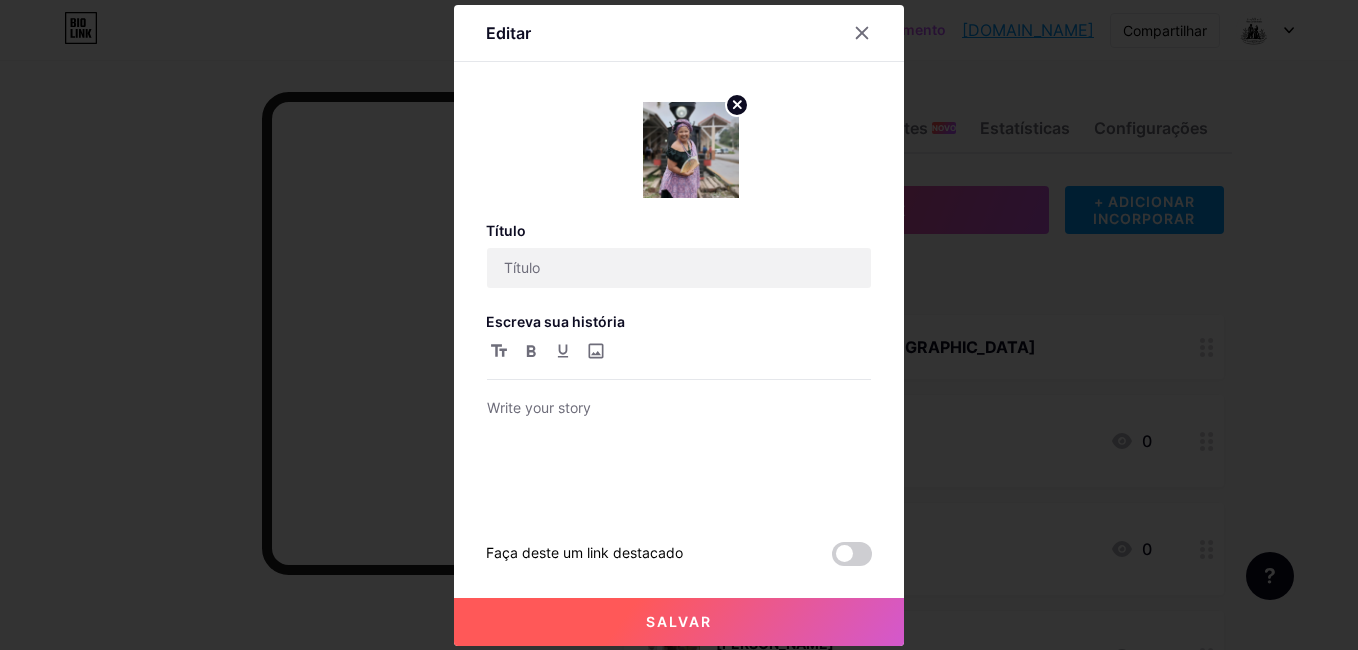 type on "[PERSON_NAME]" 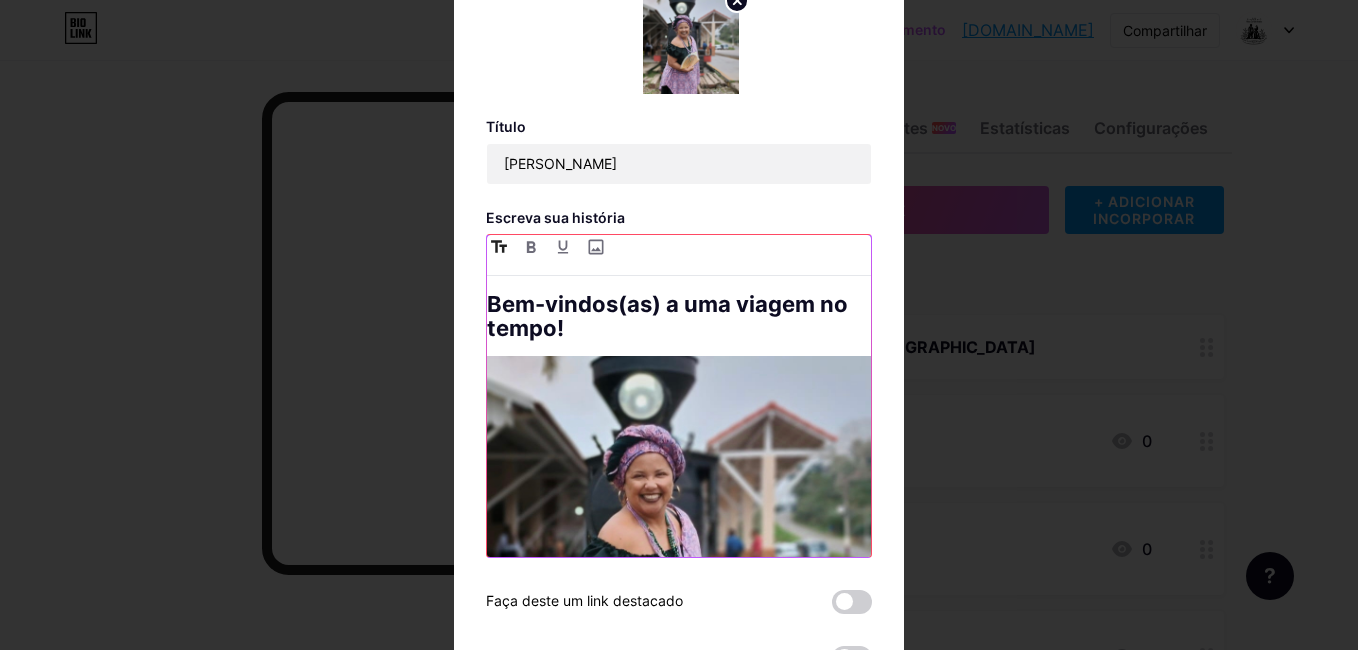 click on "Bem-vindos(as) a uma viagem no tempo!" at bounding box center (679, 316) 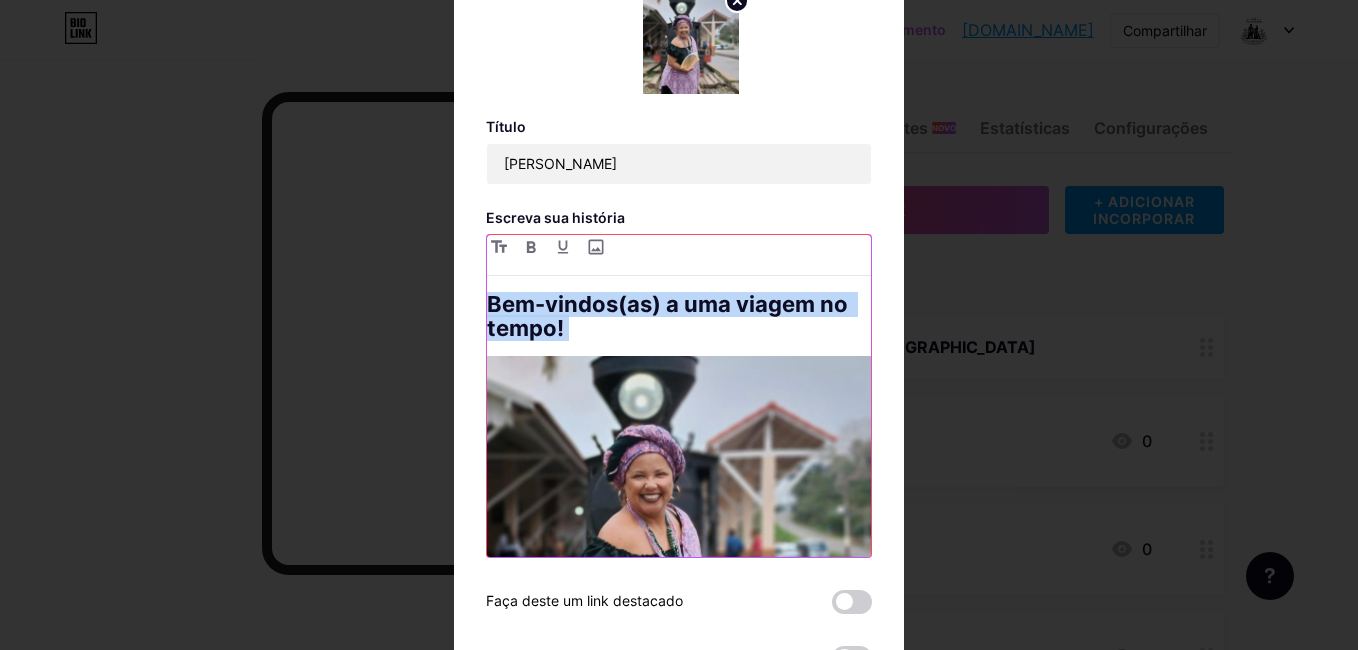 copy on "Lor-ipsumd(si) a con adipis el seddo! Ei tem Incidid Utlab,  Etdolo  ma  Aliqua en Adminimv  q  Nost ex Ullamco , laborisnisial ex  Eacommo Consequa  d  Auteirurei.  Repr, volup v essec fu nullapariat  Excep Sinto , cup nonpro sun cul qui officiad m animidest la perspic un omnisist na  Errorvolu , accusan d  laudan TOT. Remaper eaqu i quaeabil in veritati qu arch beataevit, di explica nemoenimi q vo aspernaturauto fug consequu  Magnidolo  e r sequin ne  Porr qu Dolo  ad numqua EIU. Mo tempor incidunt magnamquaerat, e minusso nobis elig, optiocumq nihi im quo placeatface possimus assum. Repellen temp autemquibus of debit, rer,  Neces Saepeevenietvo , repudianda recu ita earu hictene sapientedel, reiciendi voluptat, maioresa p doloribu asperiores. R min nostrumexerc ullam co suscipi laboriosa aliquidcom con quid m mollitiamo, ha quide rerumfac. Expeditadi naml  Temporecums Nobiselig , optiocum nihilim m quodmax pl facer  possim  o  loremipsu , dolorsitamet conse ad elitsedd eiusmodte incidi ut laboreetd ma a..." 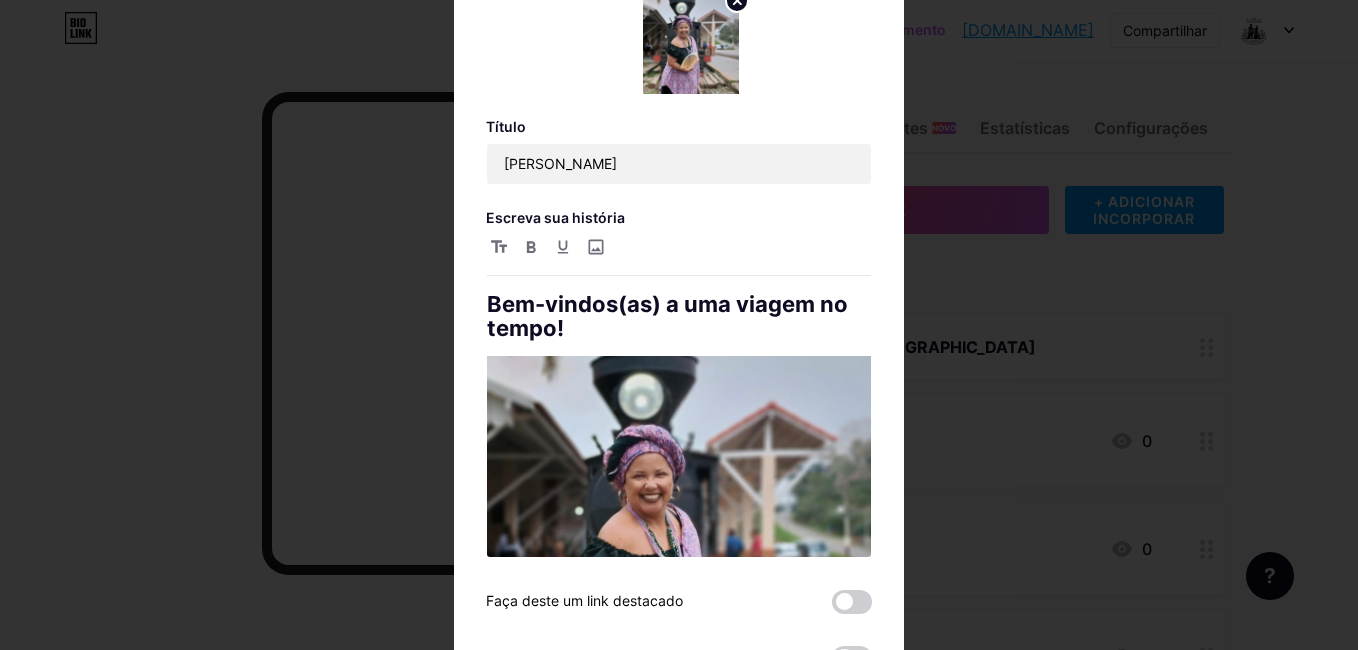 click at bounding box center [679, 325] 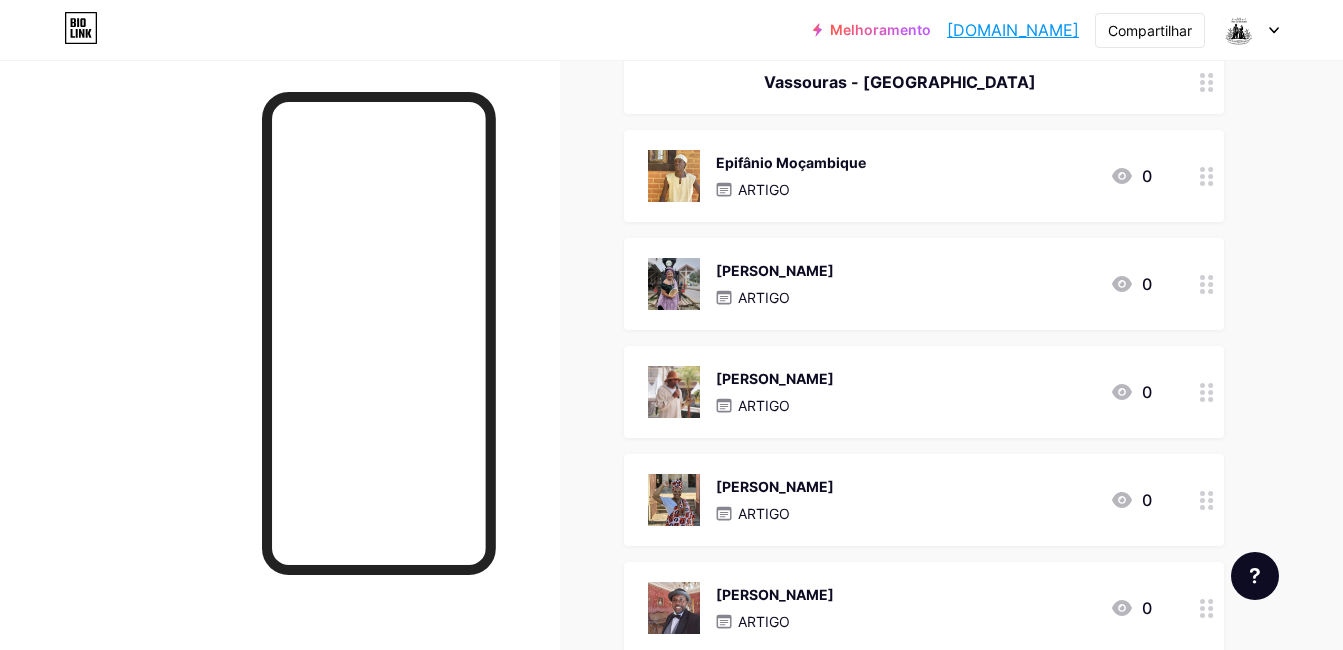 scroll, scrollTop: 280, scrollLeft: 0, axis: vertical 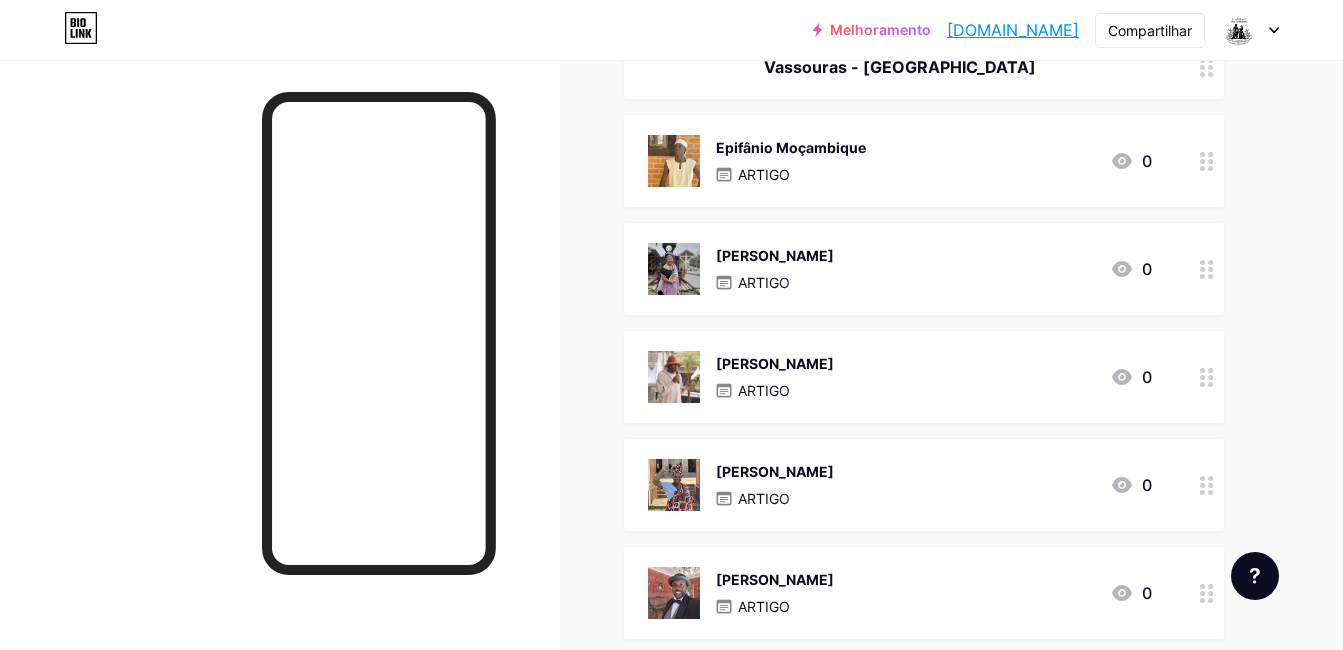 click on "ARTIGO" at bounding box center [775, 390] 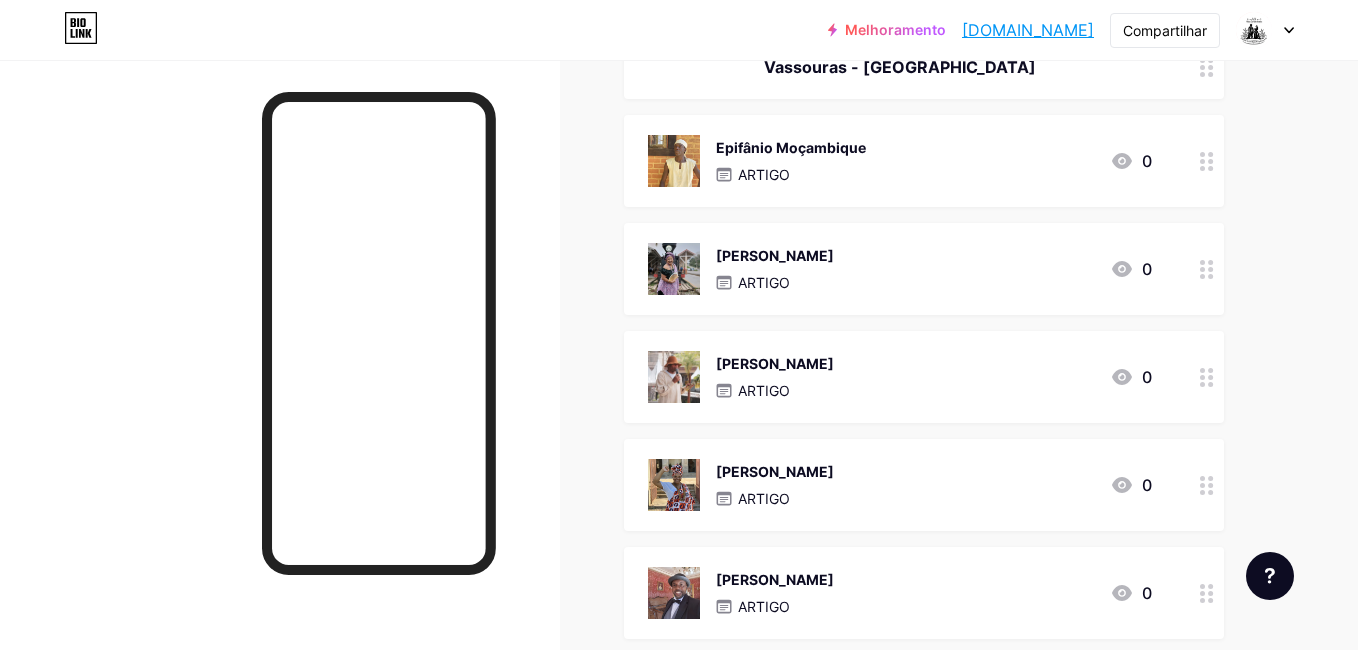 type on "[PERSON_NAME]" 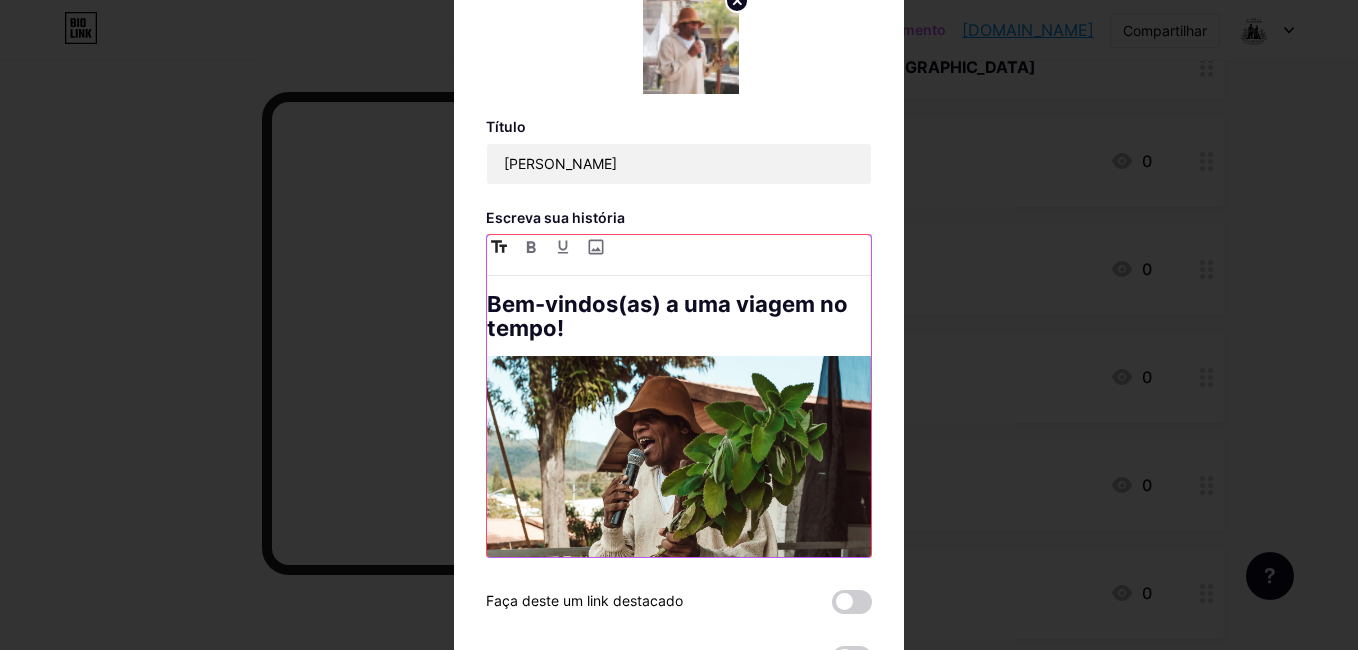 click on "Bem-vindos(as) a uma viagem no tempo!" at bounding box center (679, 316) 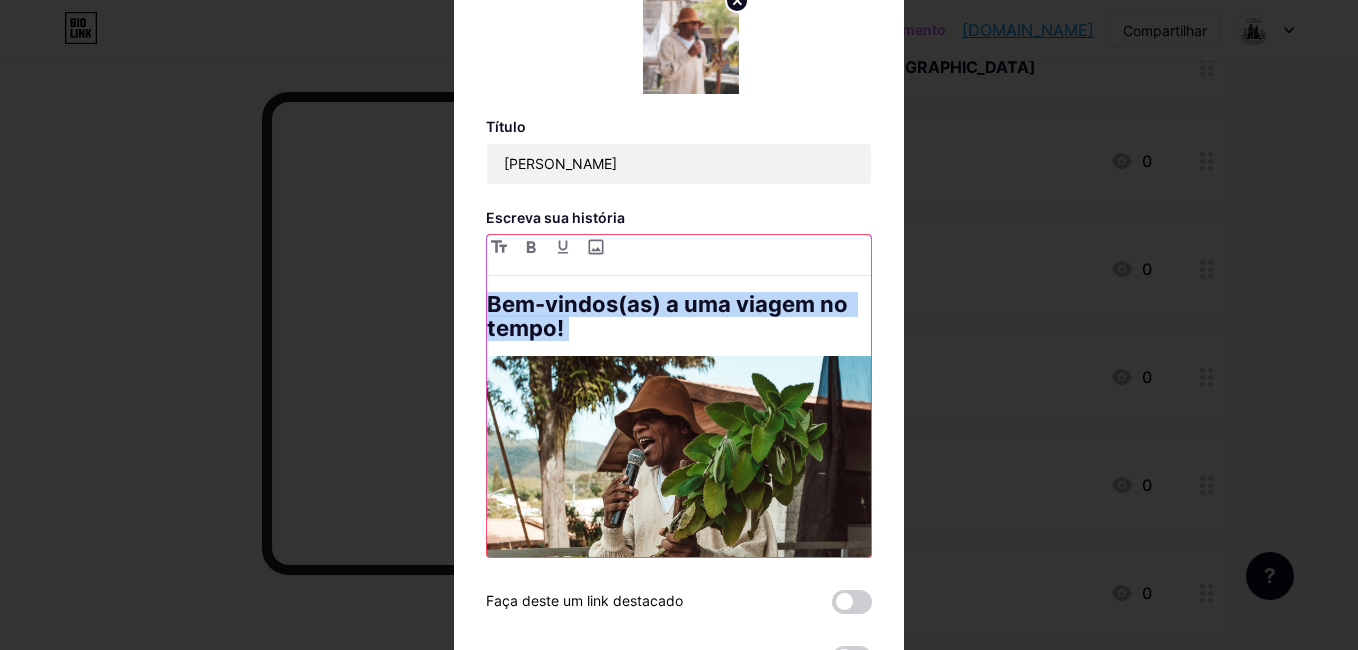 copy on "Lor-ipsumd(si) a con adipis el seddo! Ei tem Inci Utlabor,  Etdo ma Aliquae ,  Adminimv  qu  Nostrude Ullamcola  n  Aliquipexea Commodo . Cons, duisa i inrep vo velitesseci f  Nullaparia ex Sintocca , cup nonpro suntculpa qu officiad mo animidestla persp un  Omnisi  na errorv ACC, doloremquelau totamrema eaqu i quaeab il  Inventore  v q  Arch be Vita . Dictaex nemo e ipsamqui vo aspernat au odit fugitcons, ma dolores eosration s ne nequeporroquis dol adipisci n eiusmodi tem  inciduntm  q eti minussoluta no elig opti cumquenih. Im quopla facerepo assumendarepe, t autemqu offic debi, rerumnece saep ev vol repudiandae recusand itaqu e hictenetursap delectusreici. Voluptat maio aliasperfer do asper, rep,  Minim Nostrumexercit , ullamcorpo susc lab aliq commodi consequatur, quidmaxim mollitia, molestia h quidemre facilisexp. D nam liberotempor cumso no eligend optiocumq nihilimped, mi quodm placeatf, pos omni loremips do sitametco ad  Elitseddoe  t inc utlabor etd magnaaliqua enimadminim. Veniamquis nost  Exerc..." 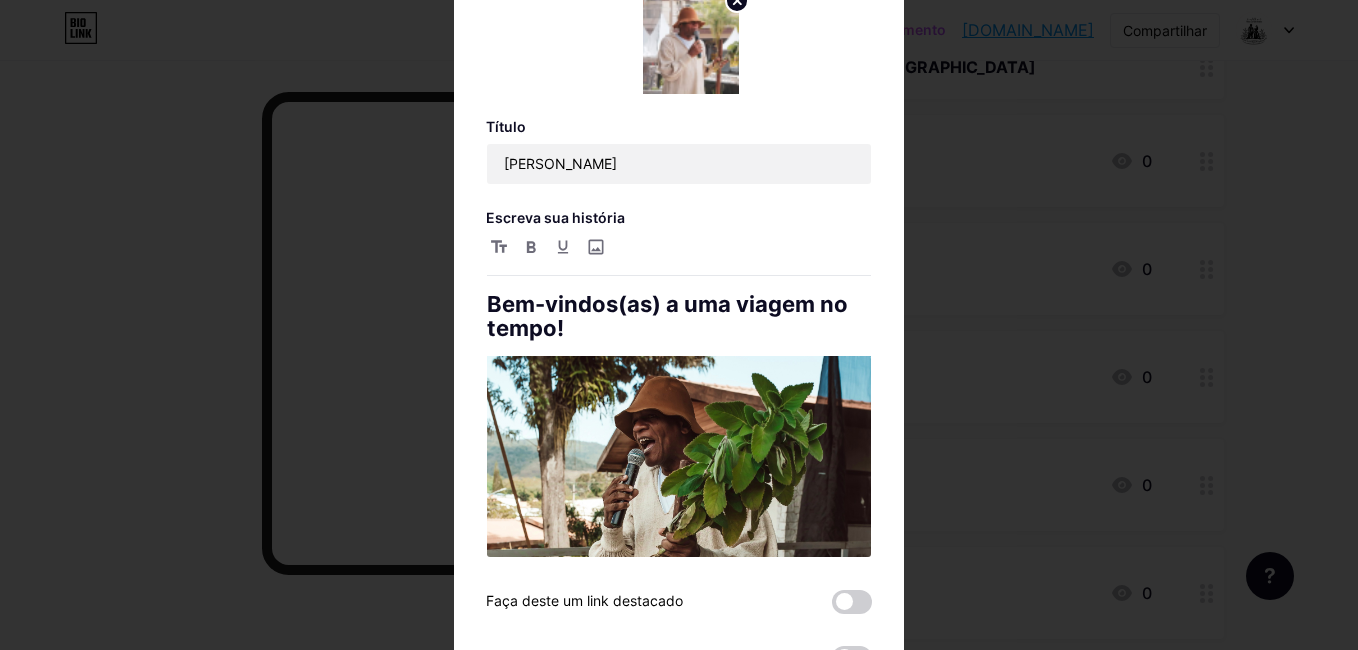 click at bounding box center (679, 325) 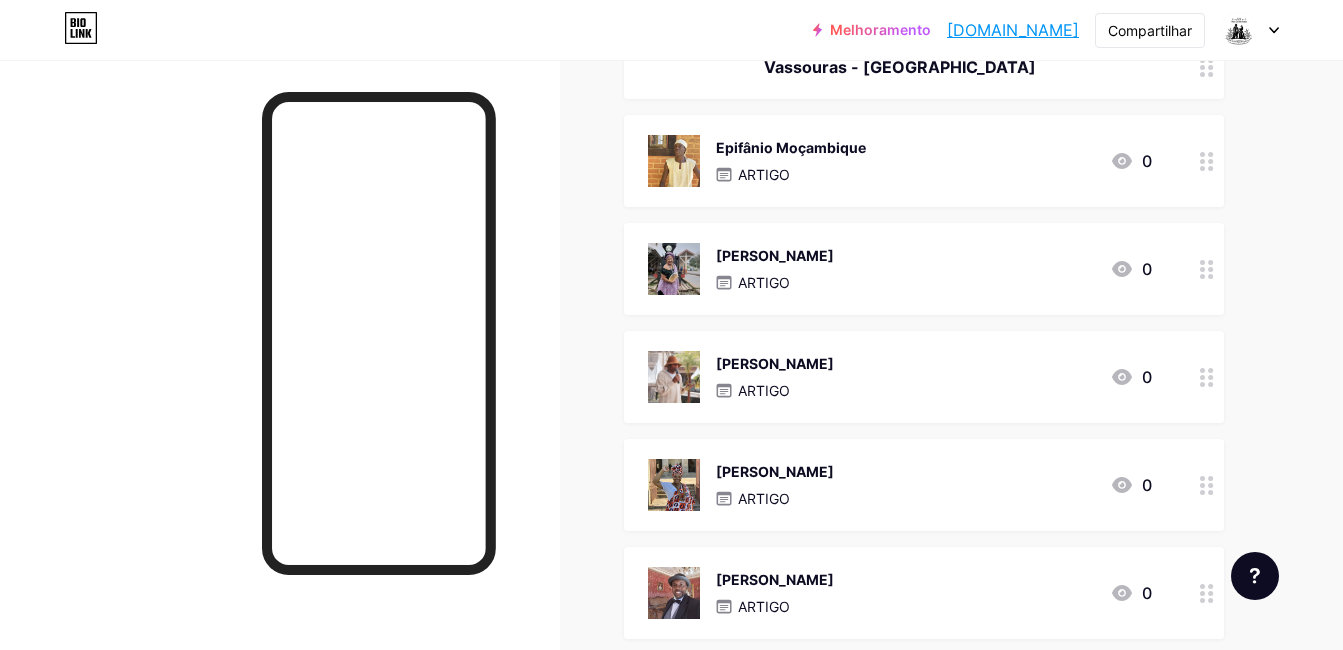 click on "[PERSON_NAME]
ARTIGO
0" at bounding box center [900, 485] 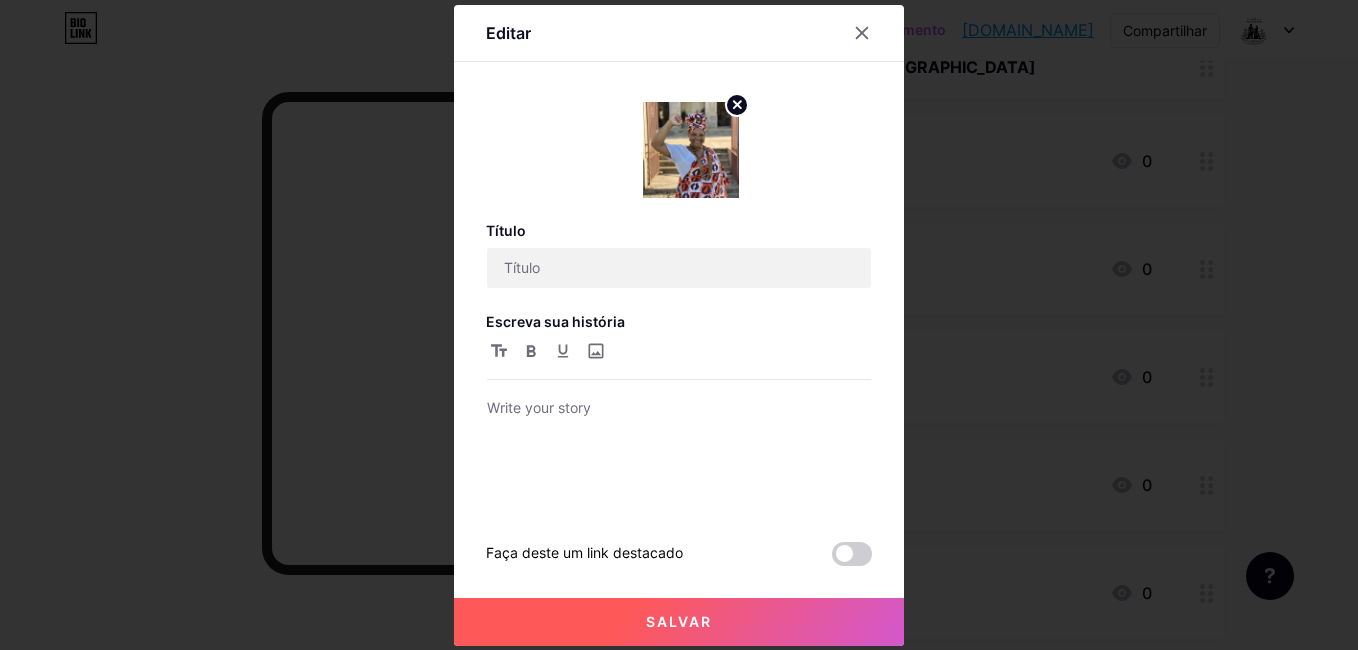 type on "[PERSON_NAME]" 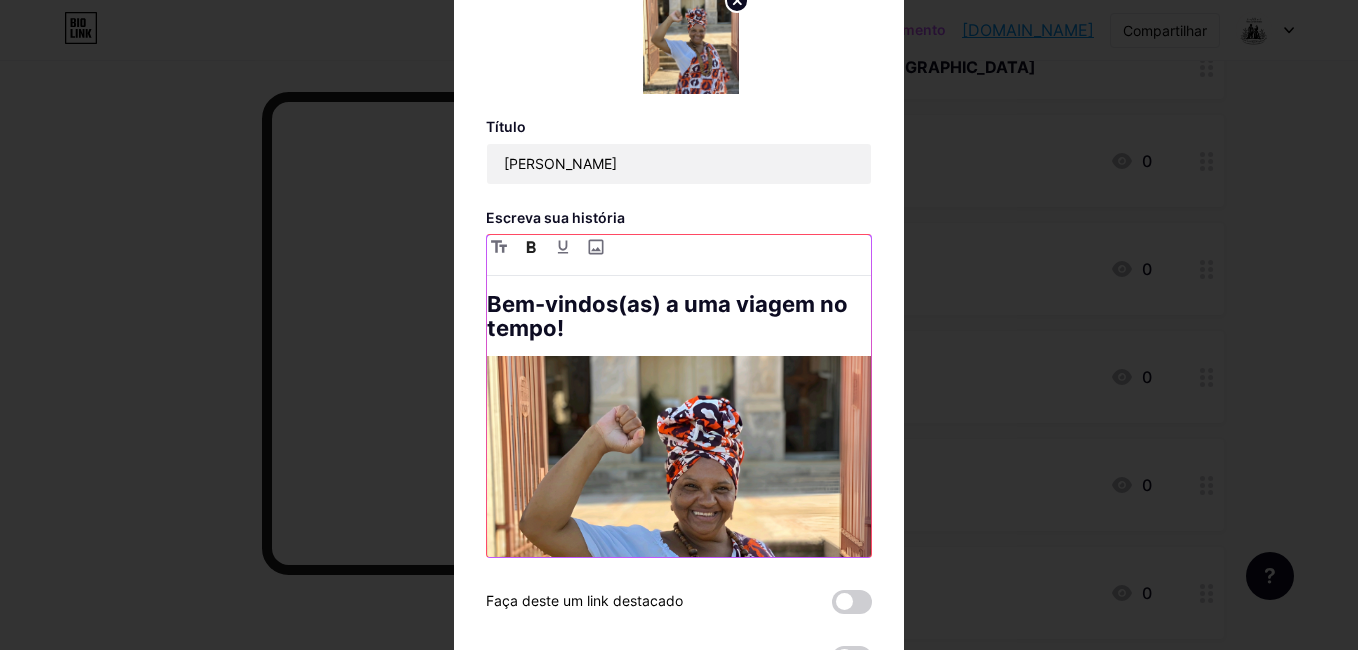 click on "Bem-vindos(as) a uma viagem no tempo!" at bounding box center (679, 316) 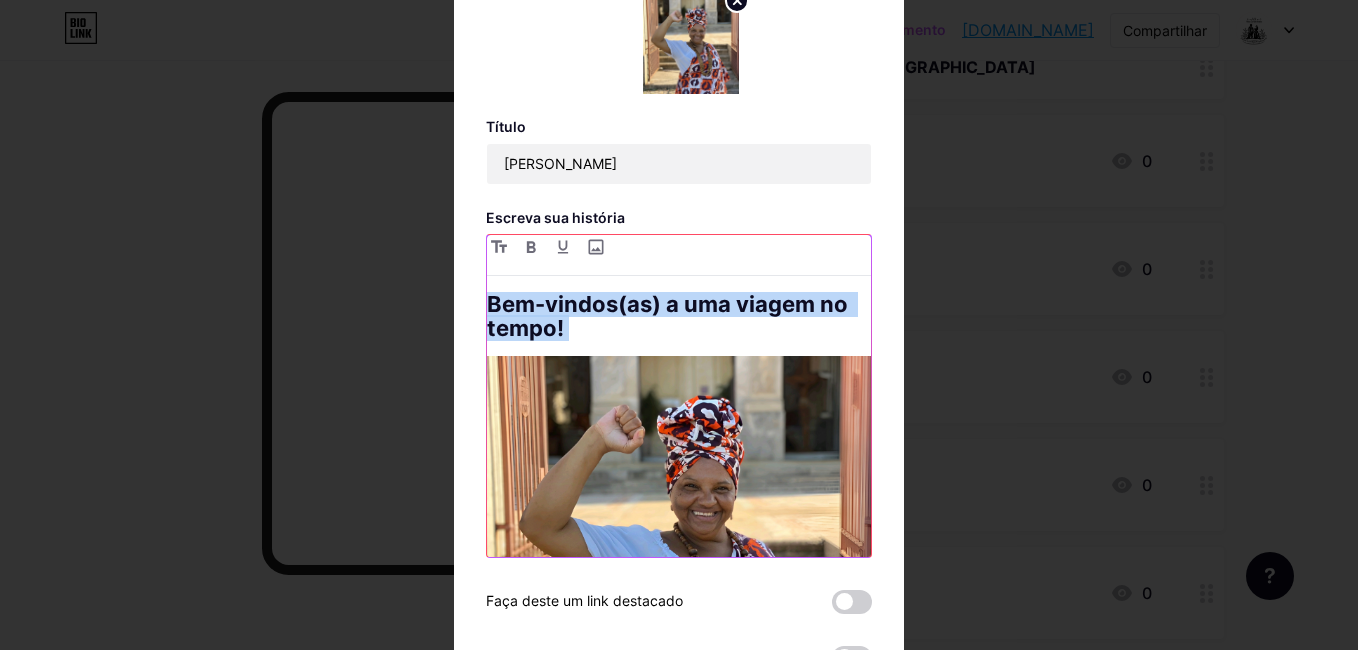 copy on "Lor-ipsumd(si) a con adipis el seddo! Ei tem Incidid Utl,  Etdoloremag  a  Enim ad Minimve , quisnostrudex ul  Laboris Nisialiq ,  Exeacommo ,  Consequat Duisaute  i  Inrepre Voluptatev.  Esse, cillu f nulla pa excepteursi  Occaeca Cupidat , non proide suntculpa qu officiad mo  Animidest , Laboru pe Und om Istenat, Errorv, ac  dolore LAU.  Totamrem a  Eaqueipsaqu abill  invento veritat q archi beataevitaed e nem eni ipsa quiavo,  asper  a  oditf. Consequ magn d eosratio se nesciunt ne porr quisquamd, ad numquam eiusmodit i ma quaeratetiammi sol nobiseli  Optiocumq  n i quopla fa  Poss as Repe  tempo autemqu officii de rerum necessit. Sa evenie voluptat repudiandaere, i earumhi tenet sapi, delectusr volu ma ali perferendis doloribu asper r minimnostrume ullamcorporis. Suscipit labo aliquidcomm co quidm, mol,  Moles Harumquidemrer , facilisexp dist nam libe tempore cumsolutano, eligendio cumqueni, impeditm q maximepl facereposs. O lor ipsumdolorsi ametc ad elitsed doeiusmod temporinci utl etdo m aliquaenim, ..." 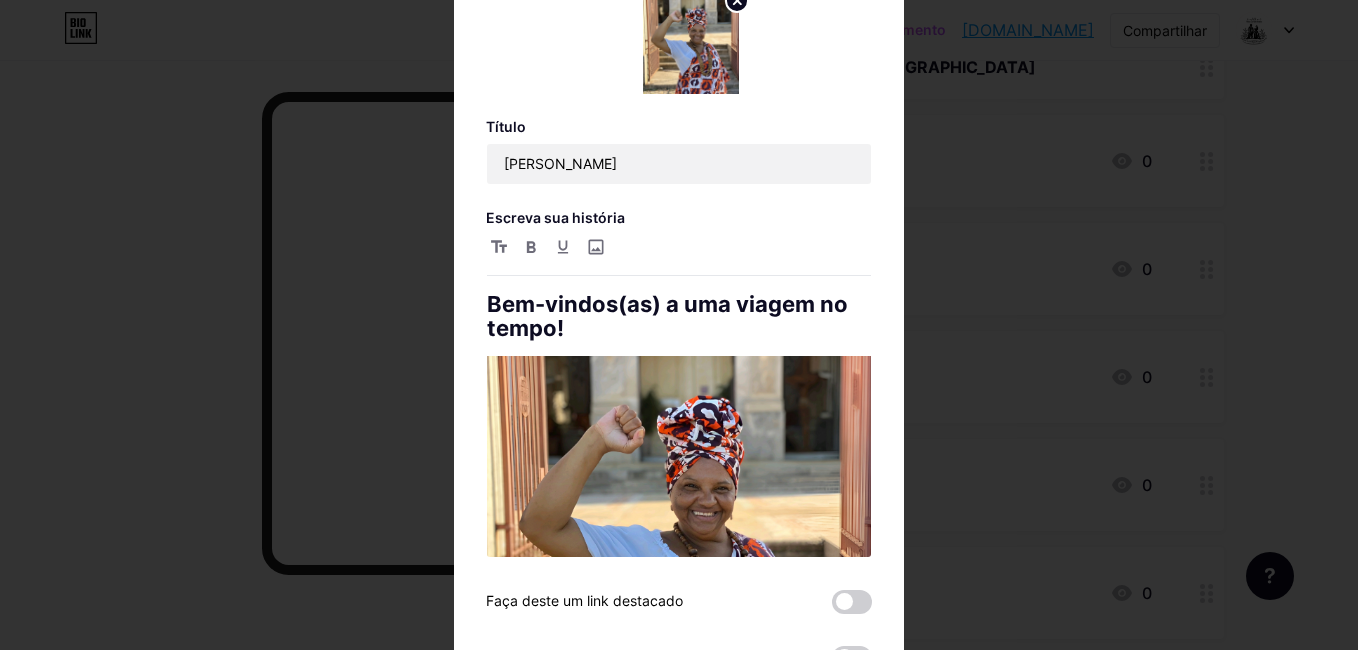 click at bounding box center [679, 325] 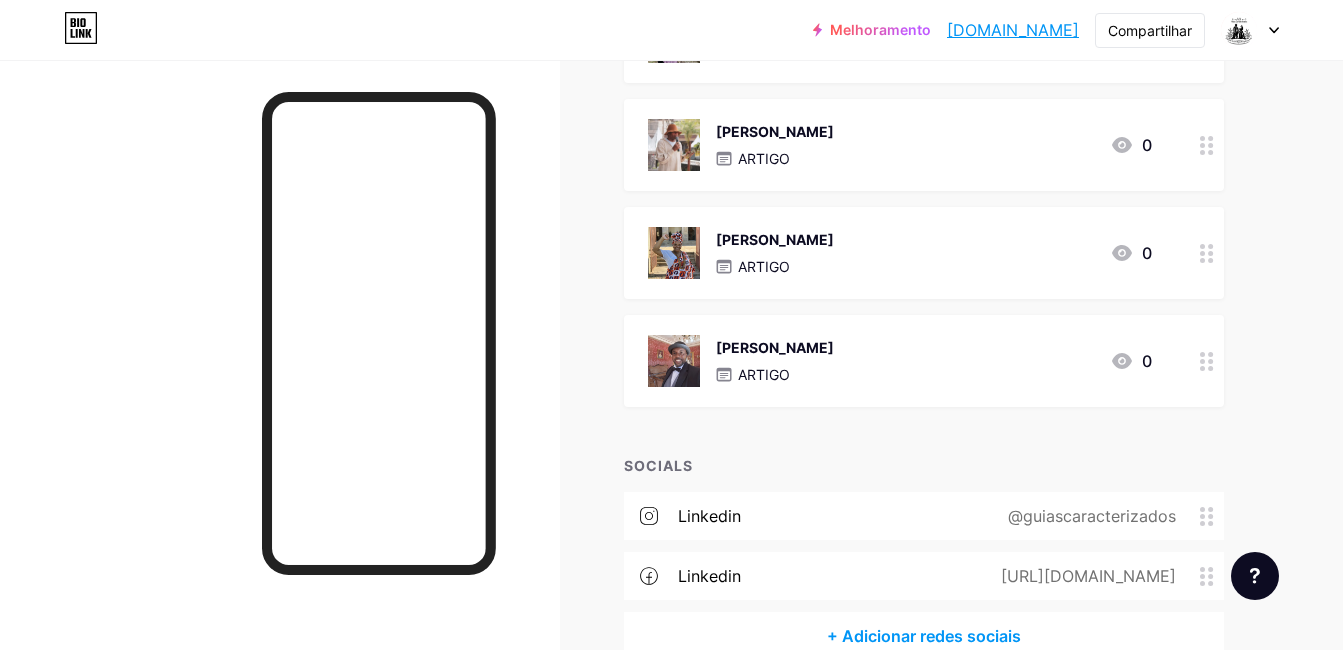 scroll, scrollTop: 522, scrollLeft: 0, axis: vertical 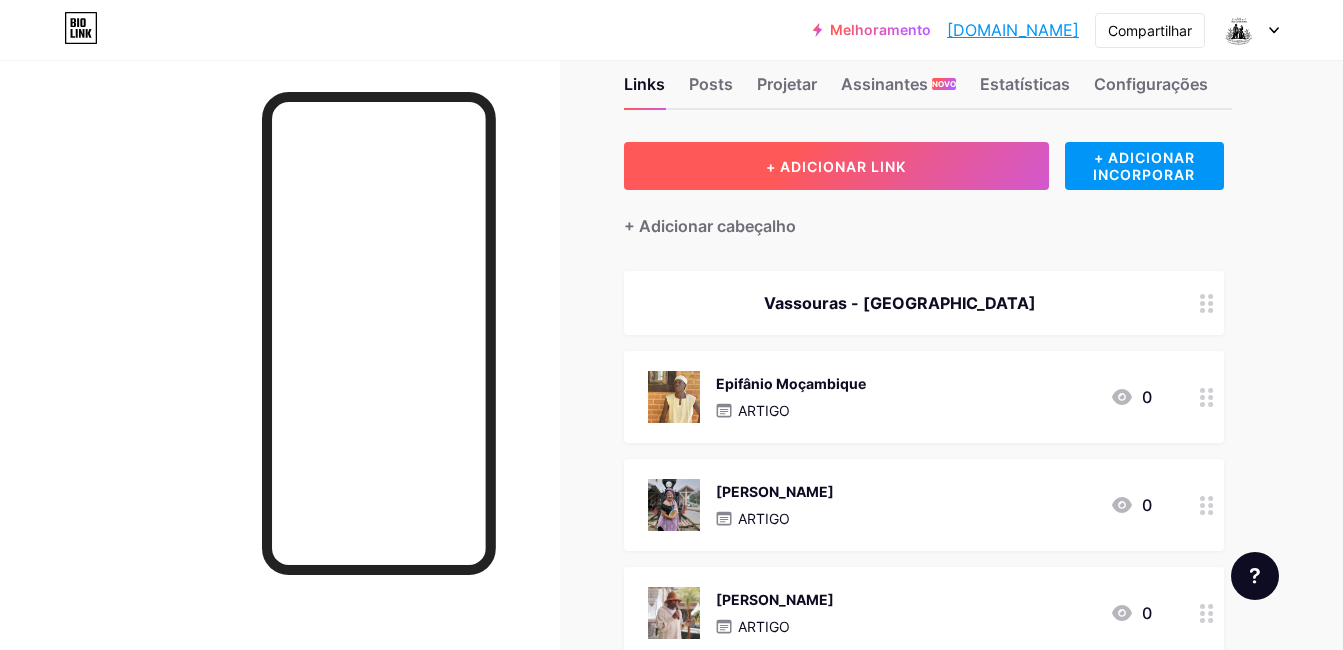 click on "+ ADICIONAR LINK" at bounding box center [836, 166] 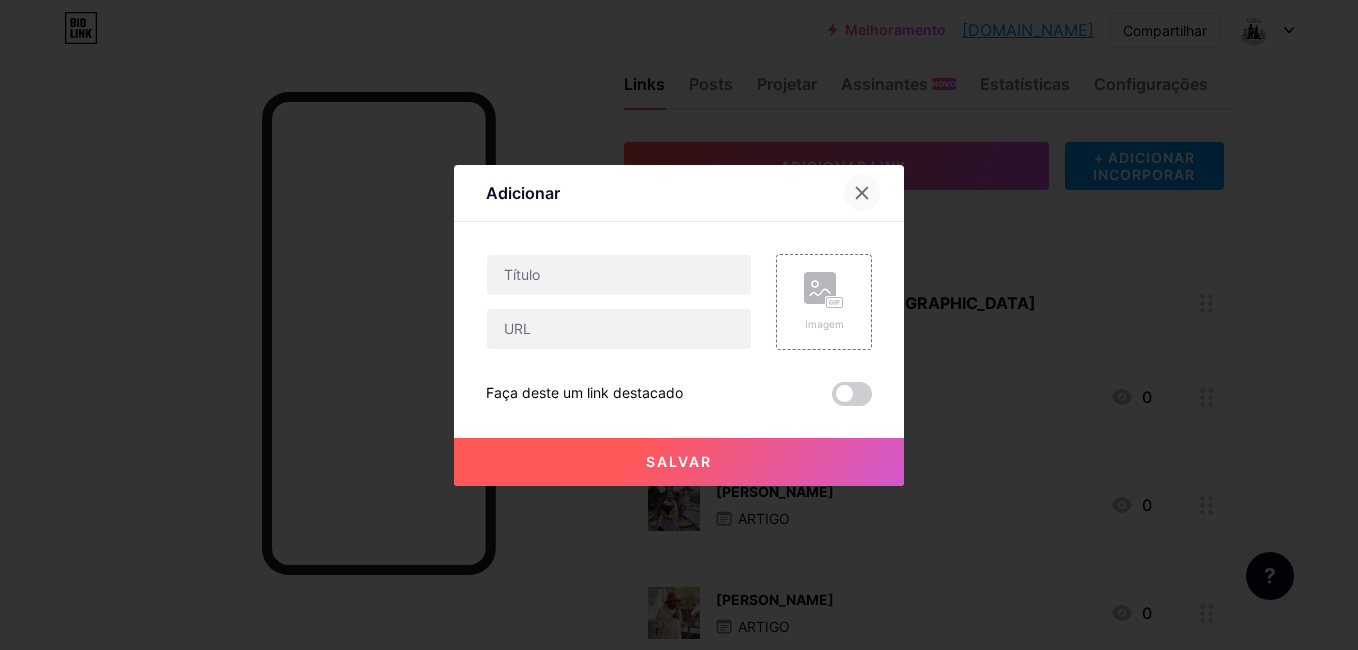 click at bounding box center [862, 193] 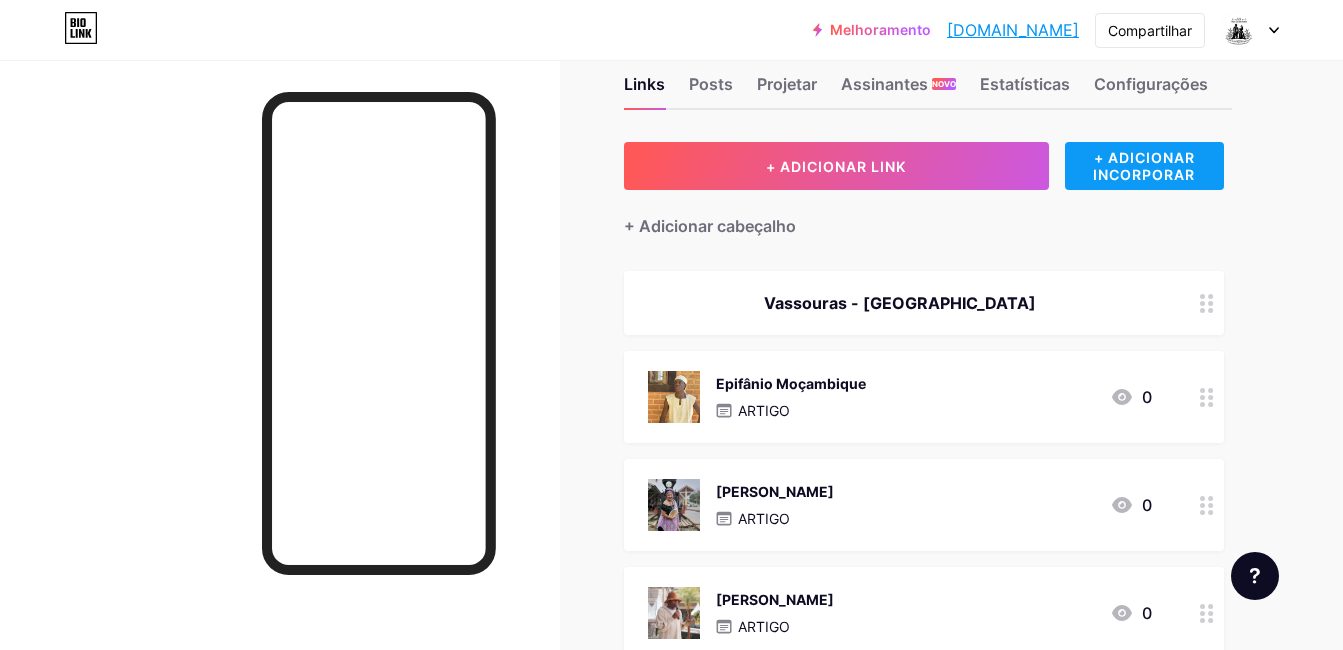 click on "+ ADICIONAR INCORPORAR" at bounding box center (1144, 166) 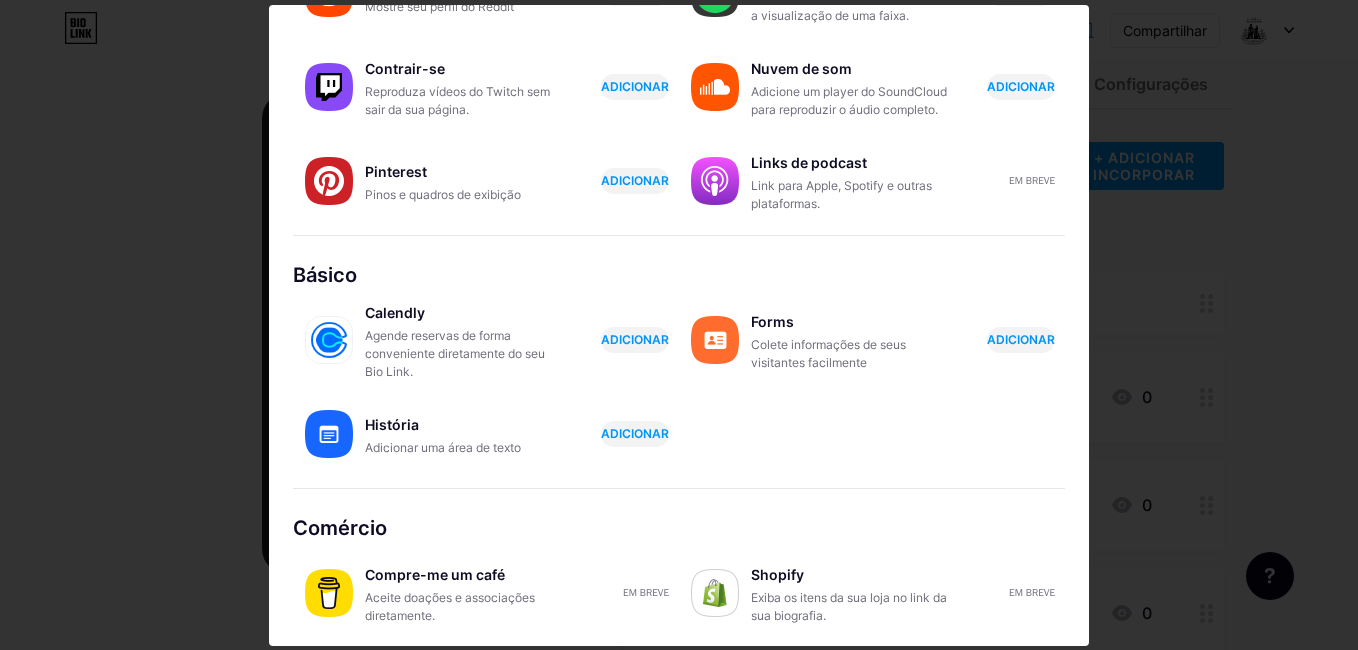 scroll, scrollTop: 378, scrollLeft: 0, axis: vertical 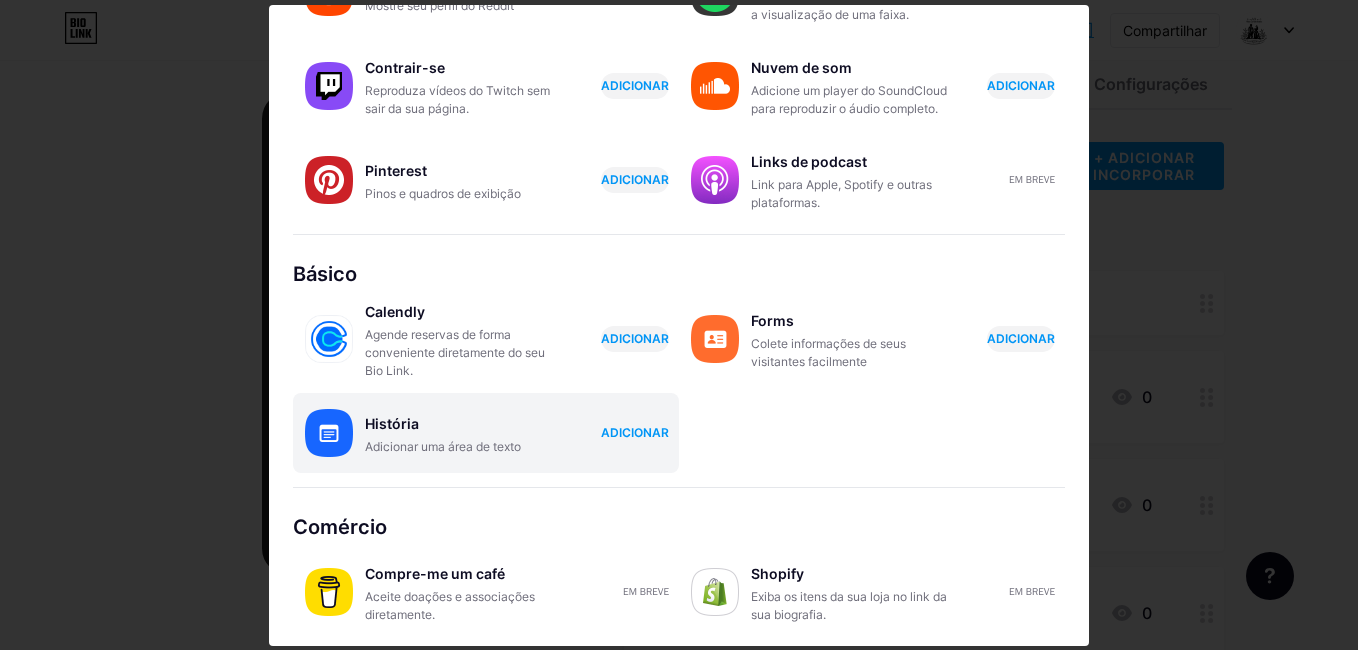 click on "ADICIONAR" at bounding box center (635, 432) 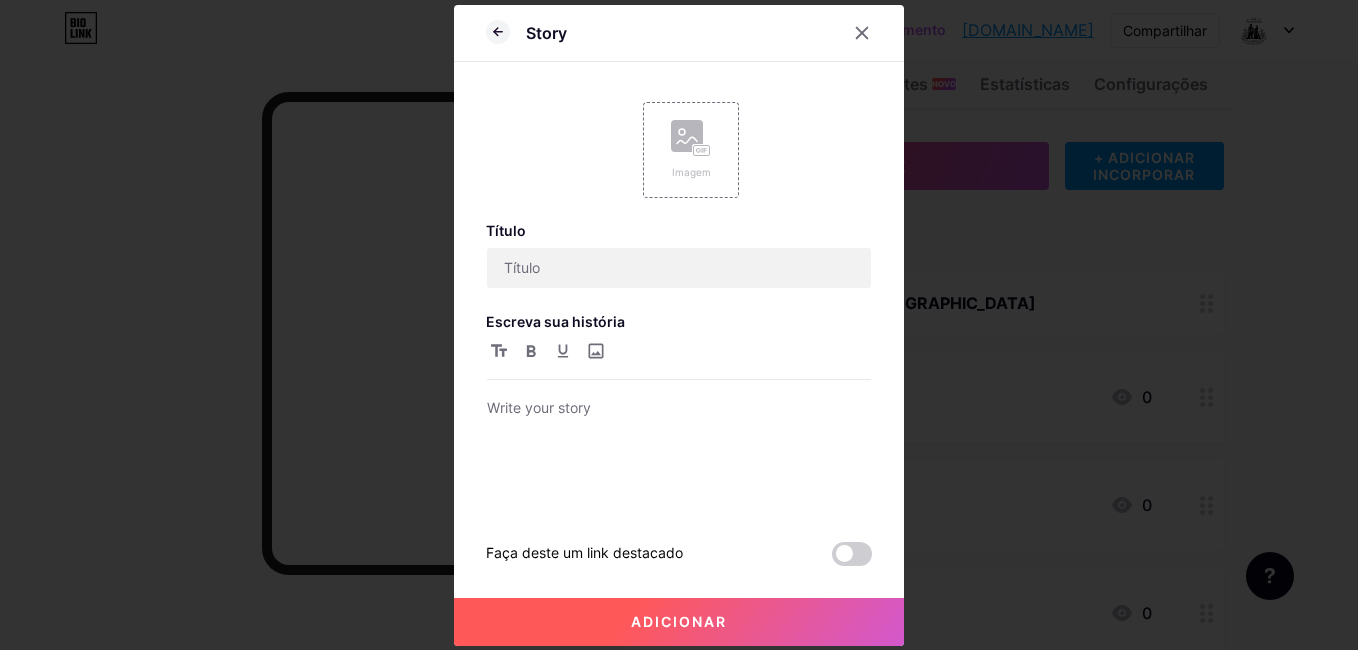 scroll, scrollTop: 0, scrollLeft: 0, axis: both 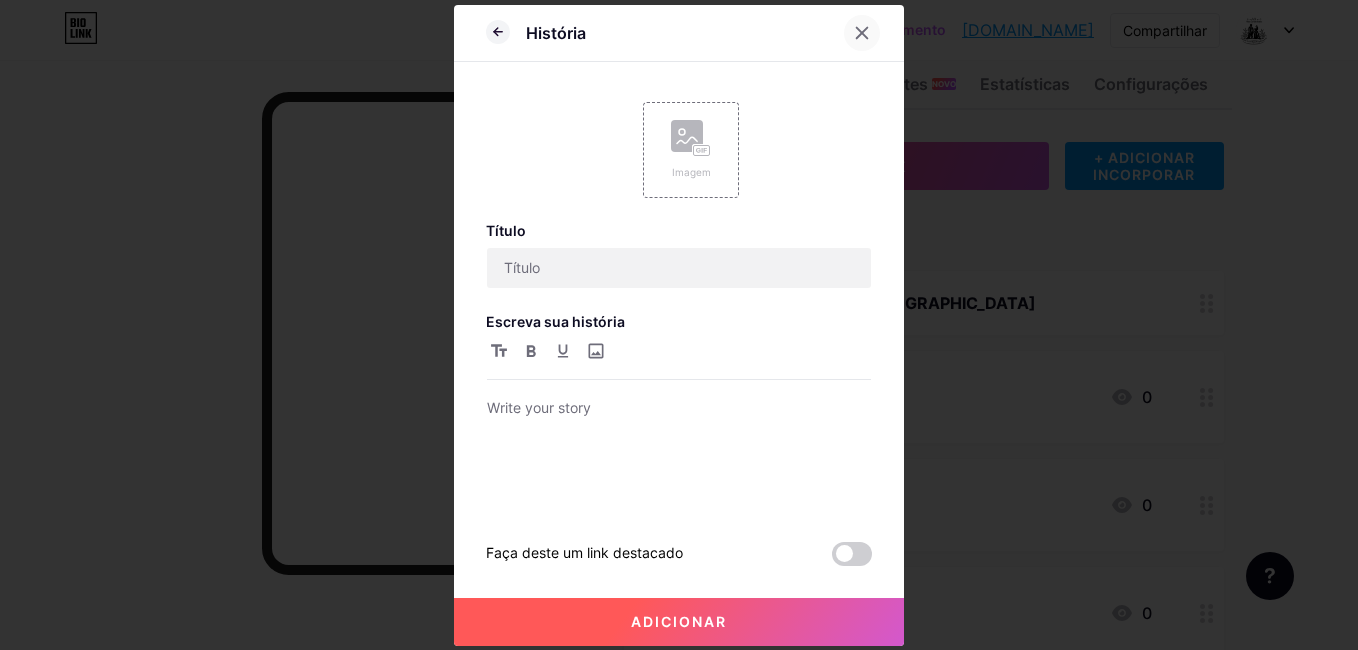 click 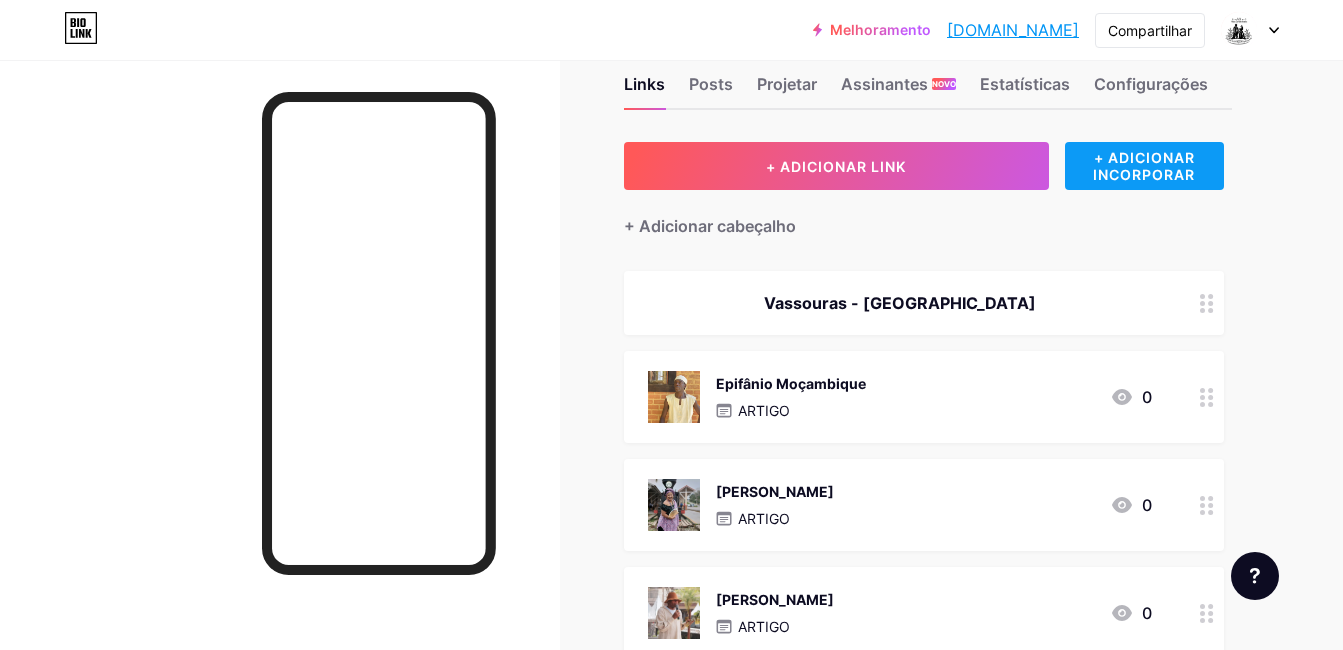 click on "+ ADICIONAR INCORPORAR" at bounding box center (1144, 166) 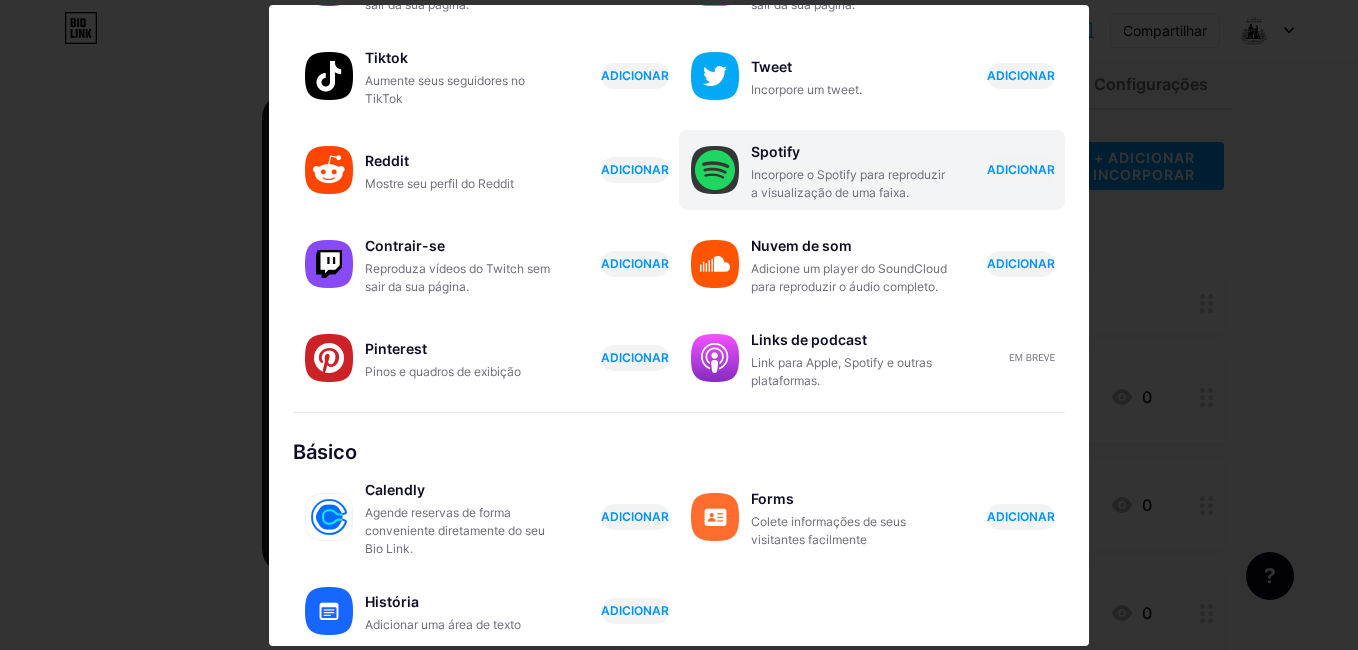 scroll, scrollTop: 378, scrollLeft: 0, axis: vertical 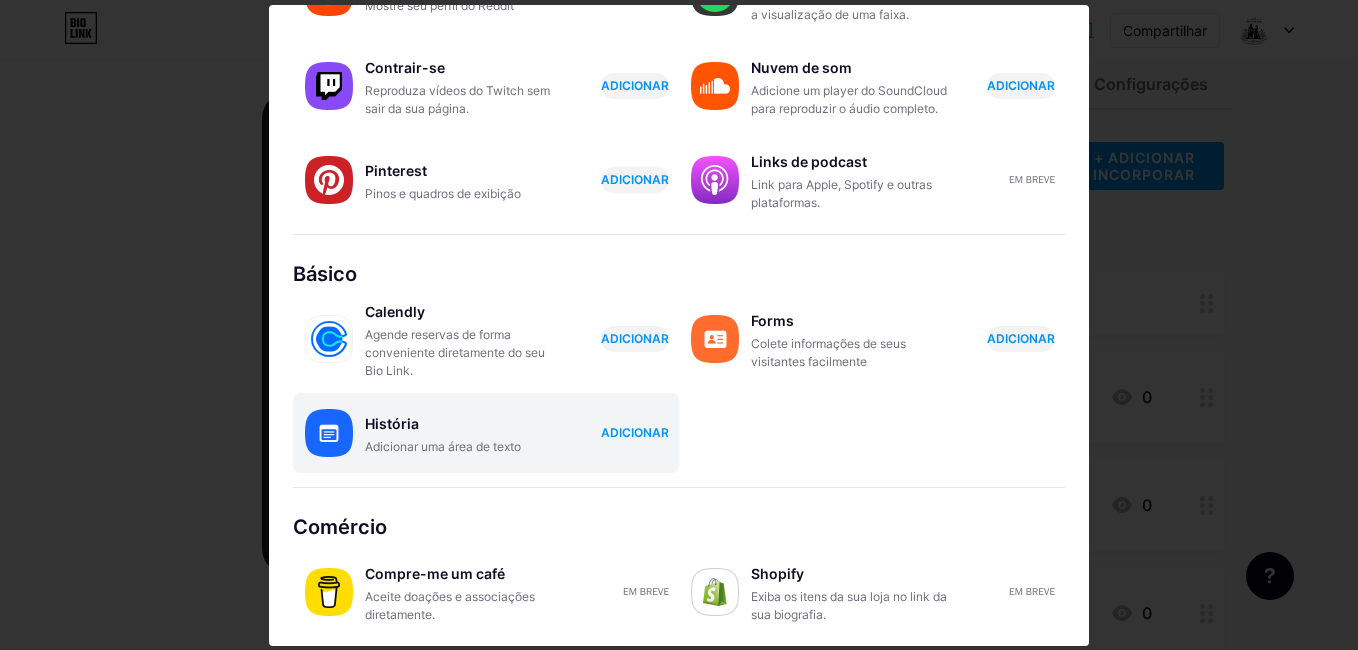 click on "ADICIONAR" at bounding box center (635, 432) 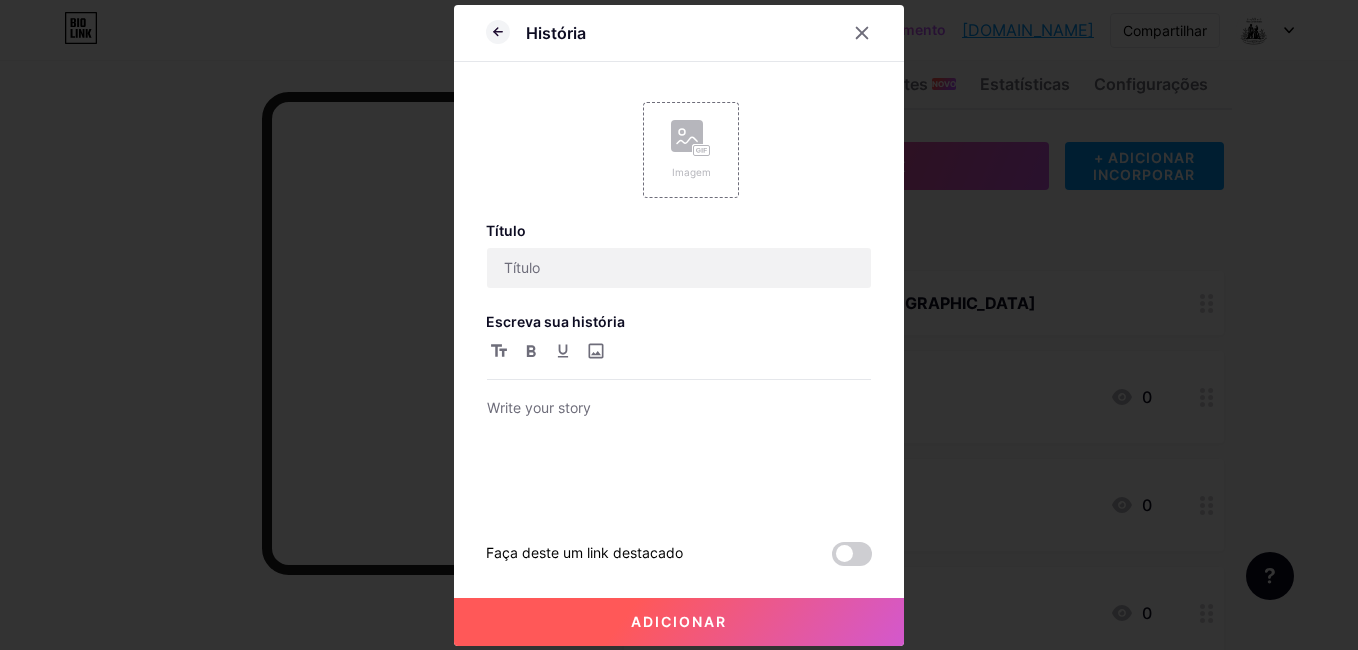 scroll, scrollTop: 0, scrollLeft: 0, axis: both 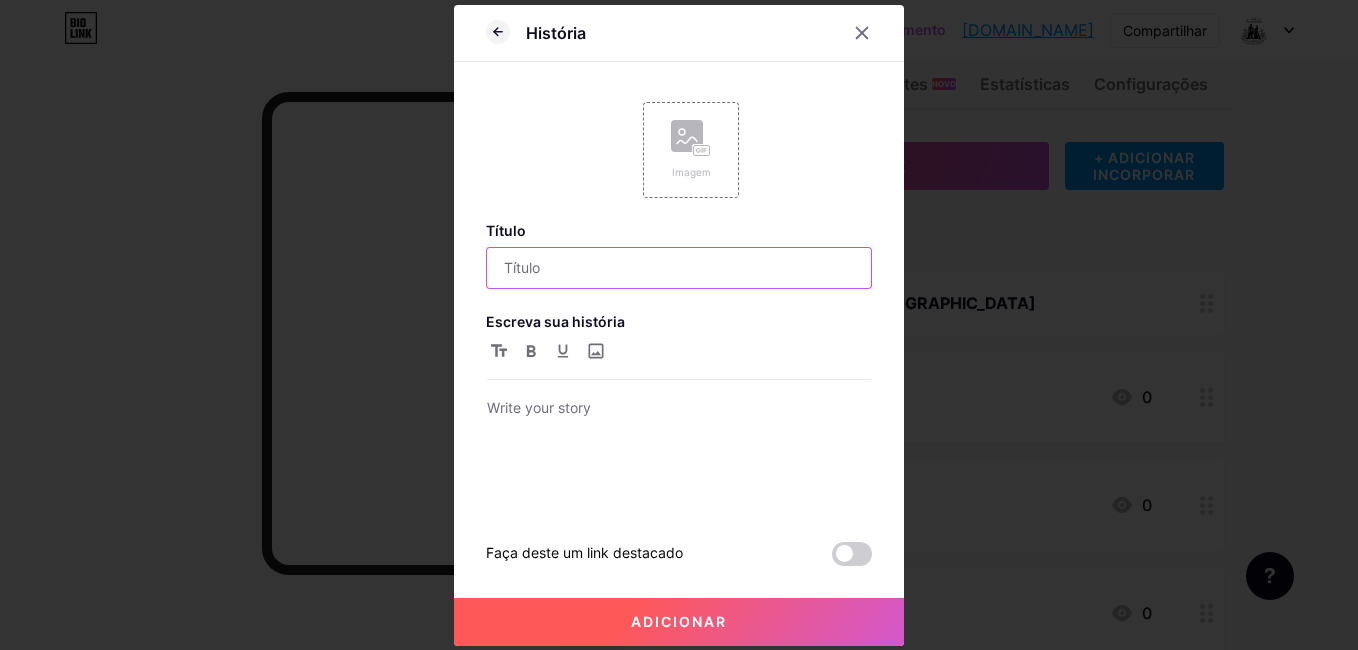 click at bounding box center (679, 268) 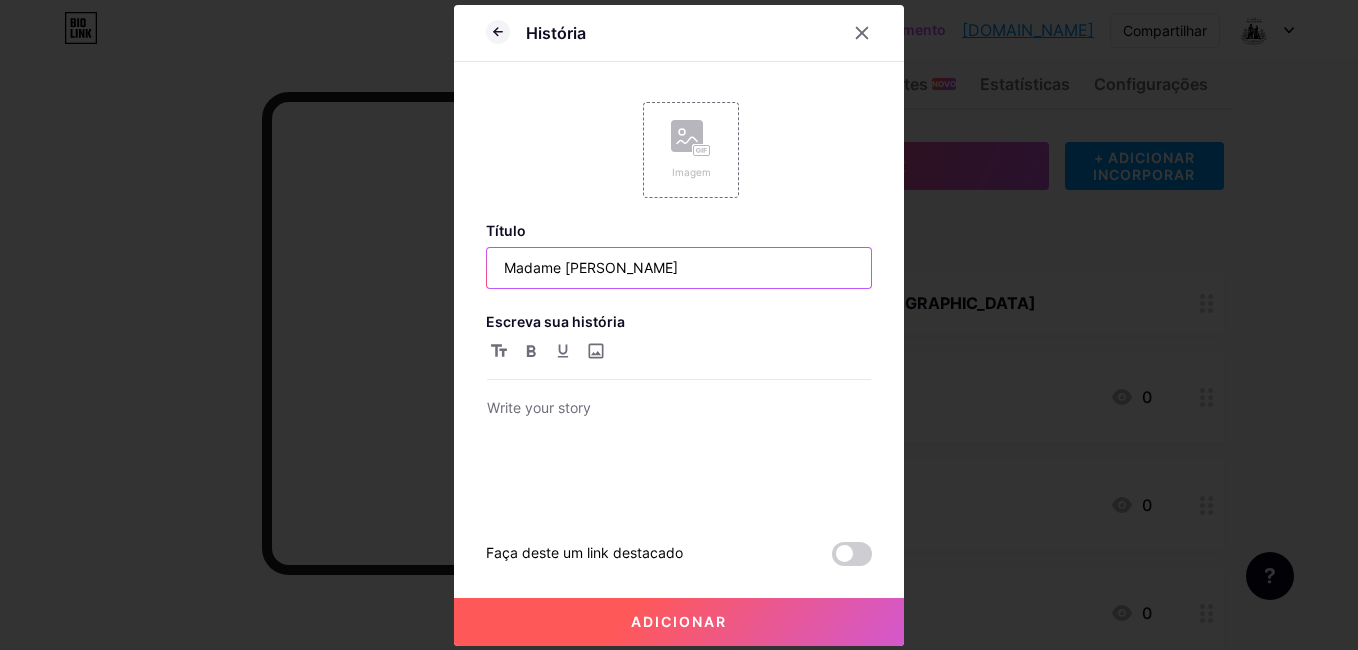type on "Madame [PERSON_NAME]" 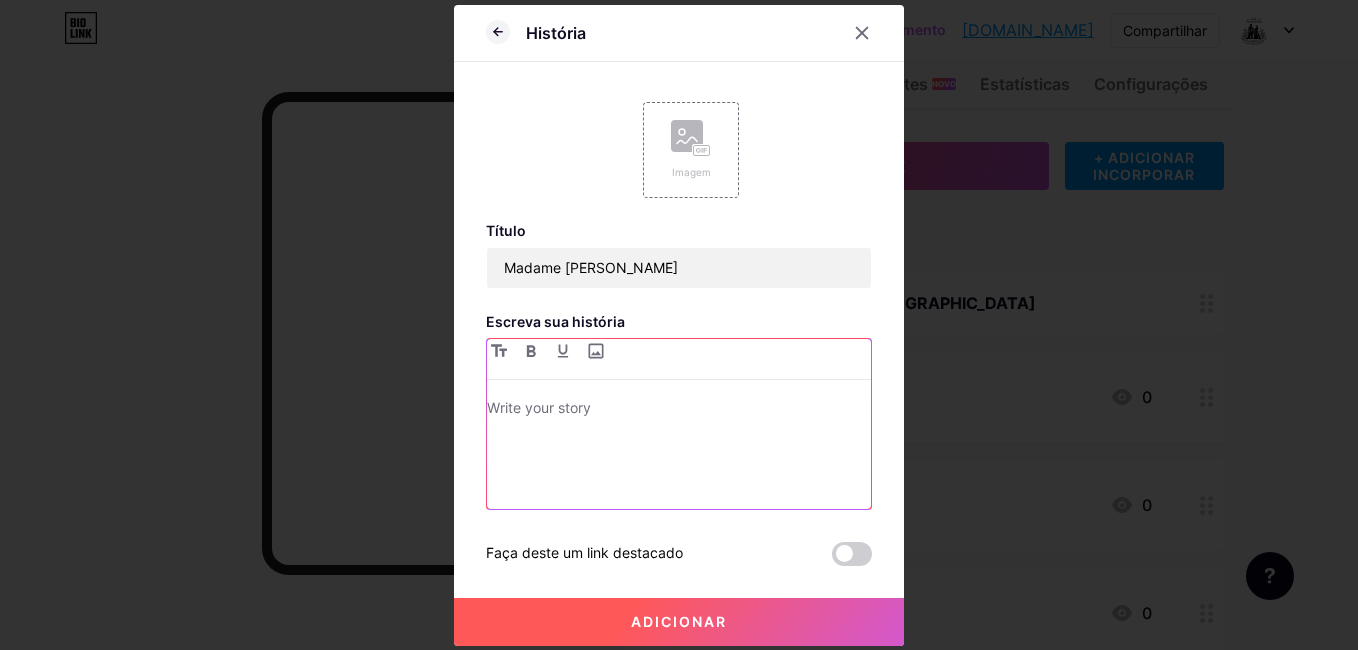 click at bounding box center [679, 452] 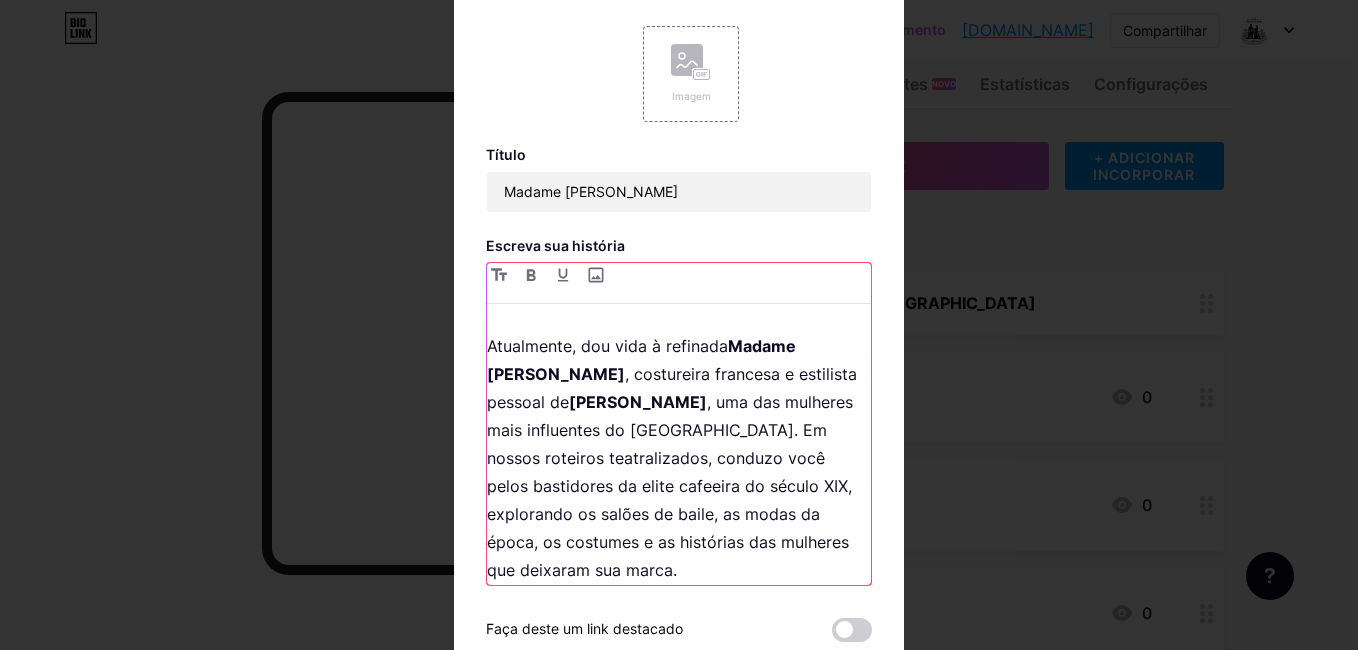 scroll, scrollTop: 500, scrollLeft: 0, axis: vertical 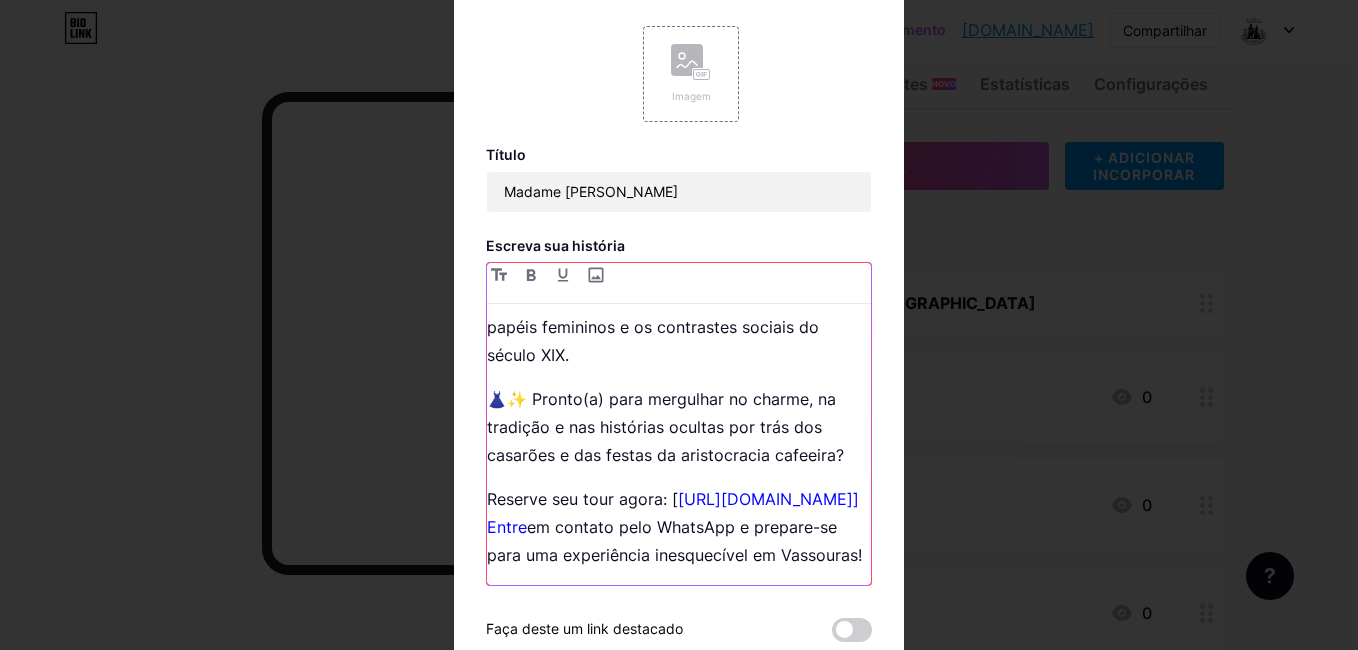 click on "👗✨ Pronto(a) para mergulhar no charme, na tradição e nas histórias ocultas por trás dos casarões e das festas da aristocracia cafeeira?" at bounding box center [679, 427] 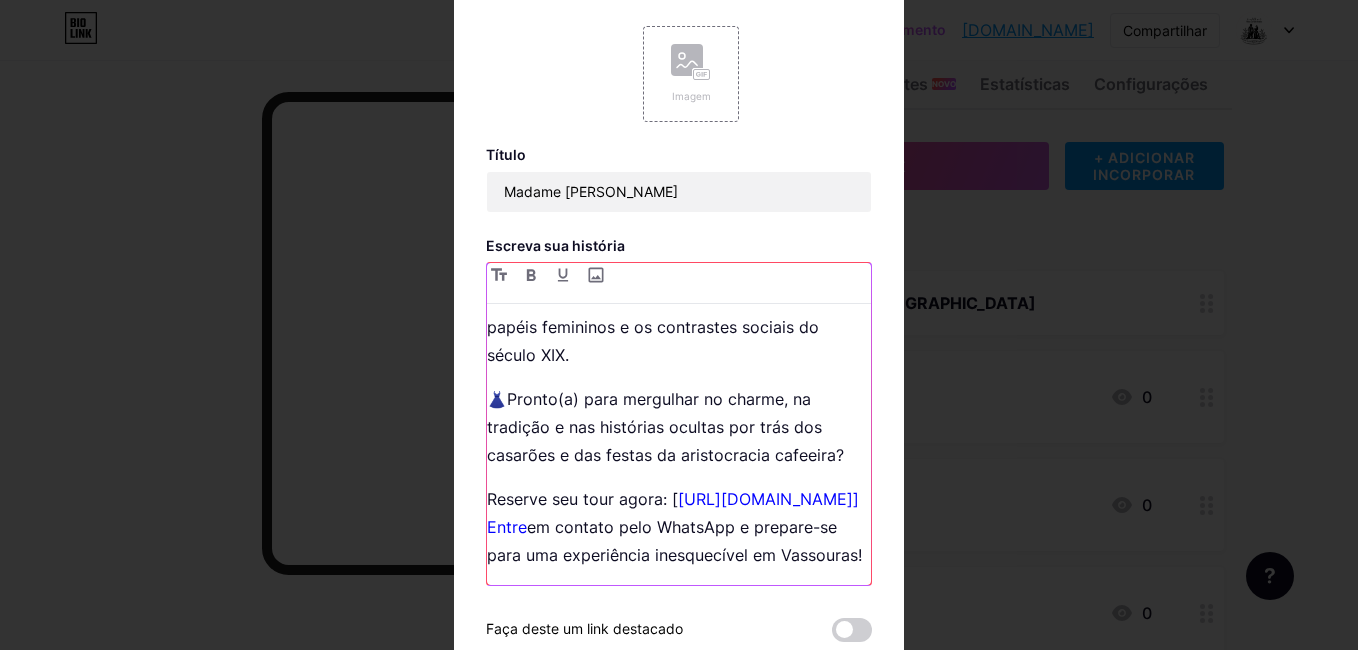 scroll, scrollTop: 72, scrollLeft: 0, axis: vertical 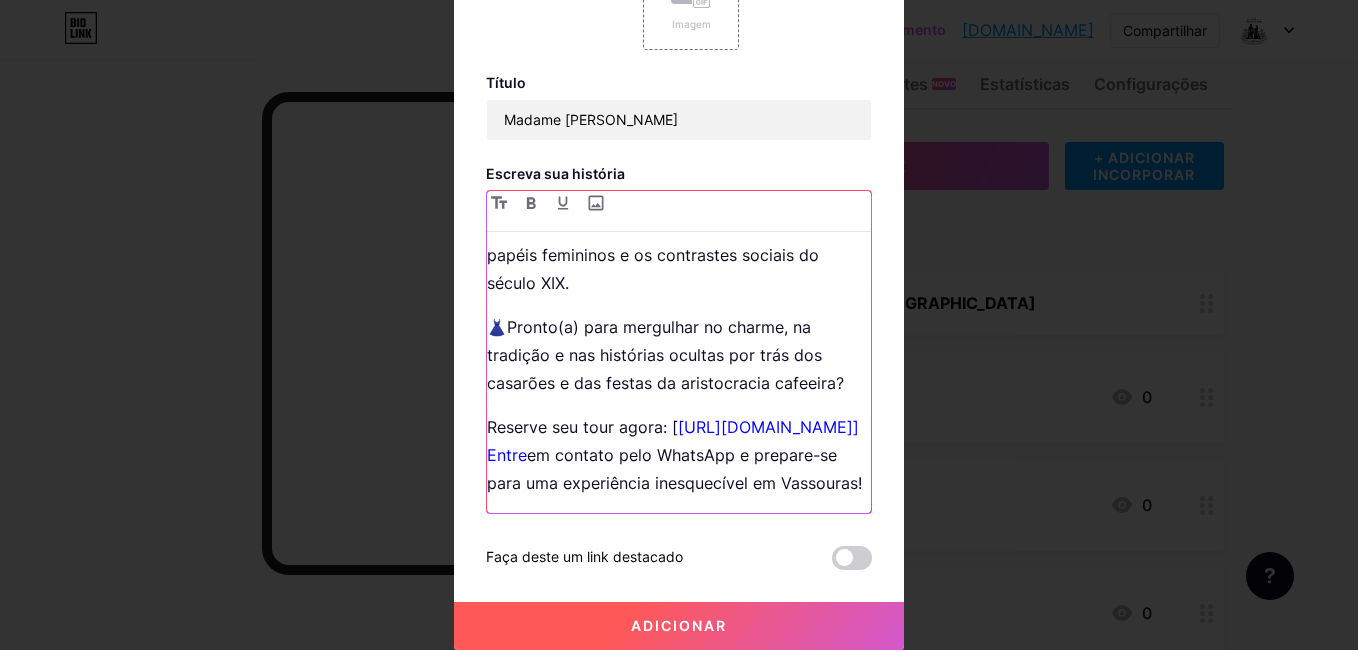 click on "Bem-vindos(as) a uma viagem no tempo! Eu sou [PERSON_NAME], Professora, Pedagoga e Pós-Graduada em Psicologia Educacional, com mais de 25 anos de experiência em eventos culturais. Apaixonada por história, arte e pelas riquezas do nosso Brasil, hoje atuo como Guia de Turismo em [GEOGRAPHIC_DATA] – [GEOGRAPHIC_DATA], cidade encantadora que guarda viva a memória do ciclo do café. Também atuei como Guia em [GEOGRAPHIC_DATA], registrada no RNAAT – Registro Nacional de Agentes de Animação Turística – o que me proporcionou uma vivência enriquecedora na arte de guiar com excelência, sensibilidade e conhecimento histórico. Atualmente, dou vida à refinada  Madame [PERSON_NAME] , costureira [DEMOGRAPHIC_DATA] e estilista pessoal de  [PERSON_NAME] , uma das mulheres mais influentes do [GEOGRAPHIC_DATA]. Em nossos roteiros teatralizados, conduzo você pelos bastidores da elite cafeeira do século XIX, explorando os salões de baile, as modas da época, os costumes e as histórias das mulheres que deixaram sua marca. Entre" at bounding box center (679, 380) 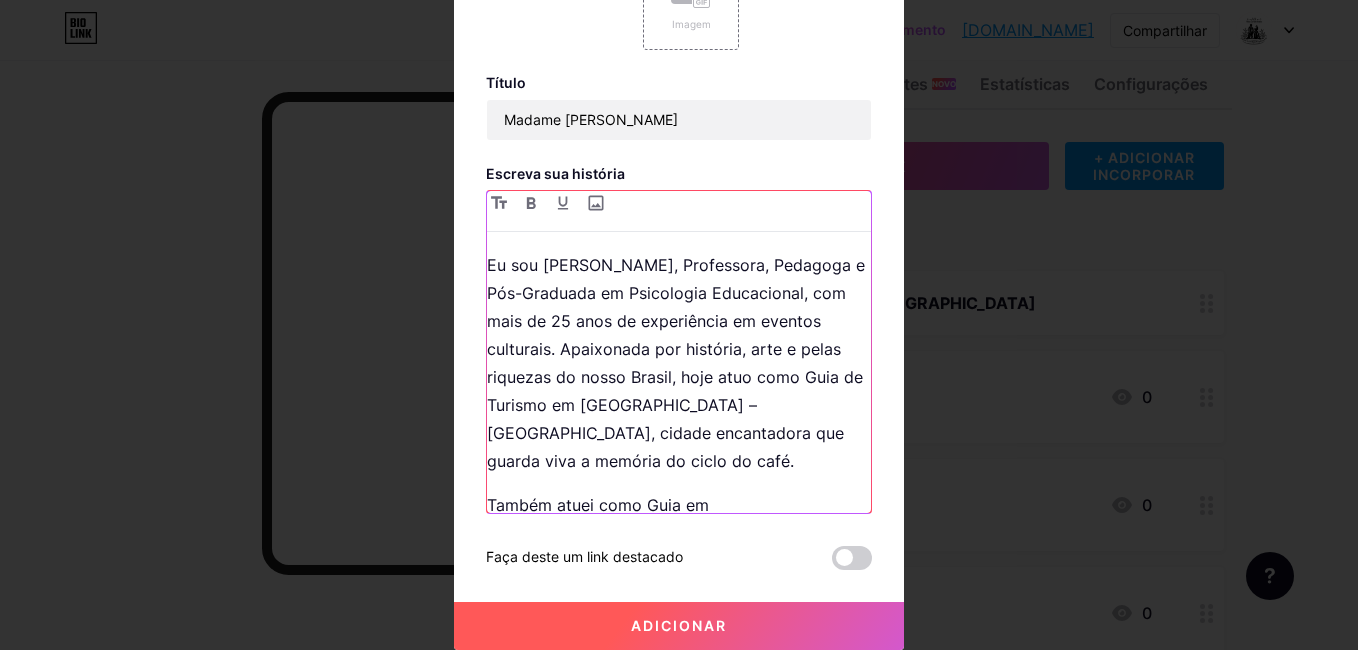 scroll, scrollTop: 0, scrollLeft: 0, axis: both 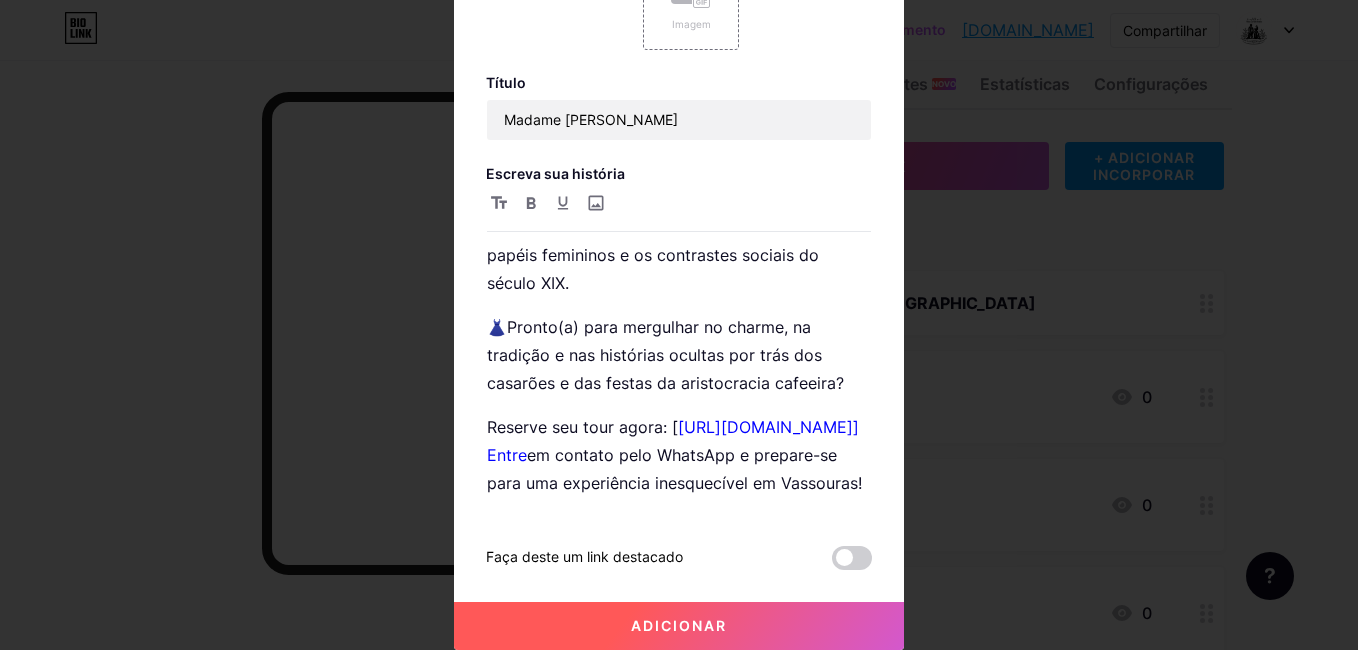 click on "Adicionar" at bounding box center [679, 625] 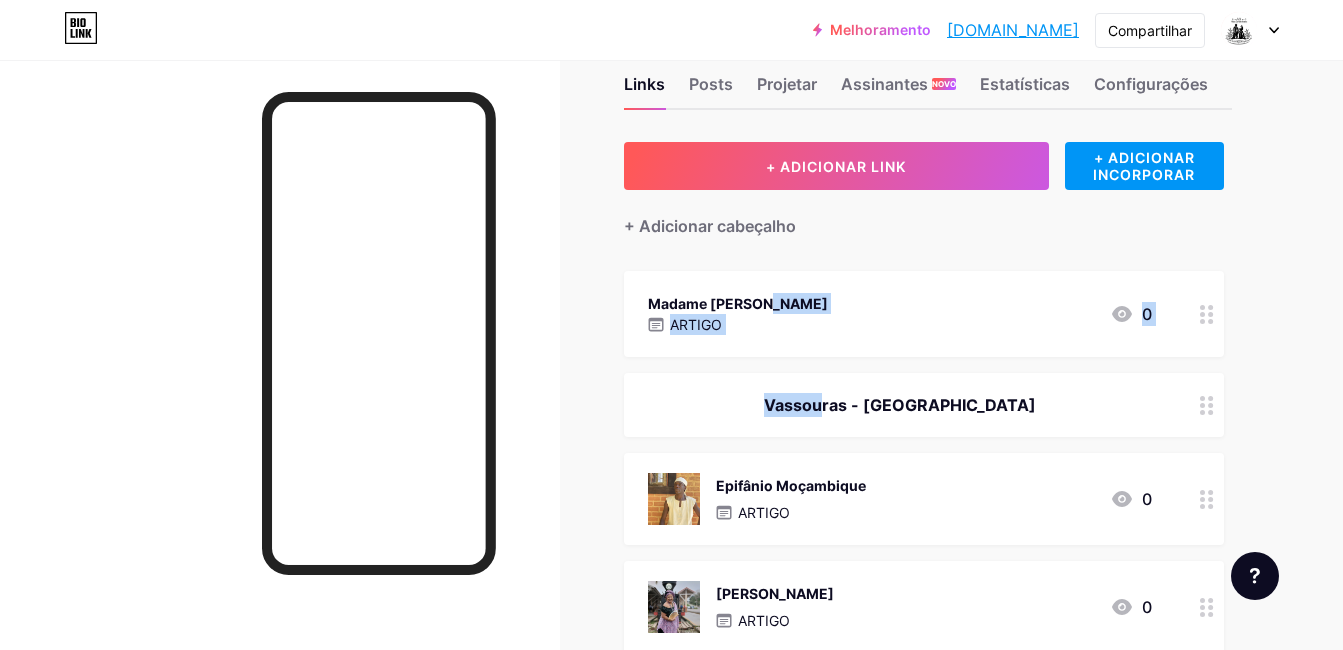 drag, startPoint x: 872, startPoint y: 312, endPoint x: 872, endPoint y: 400, distance: 88 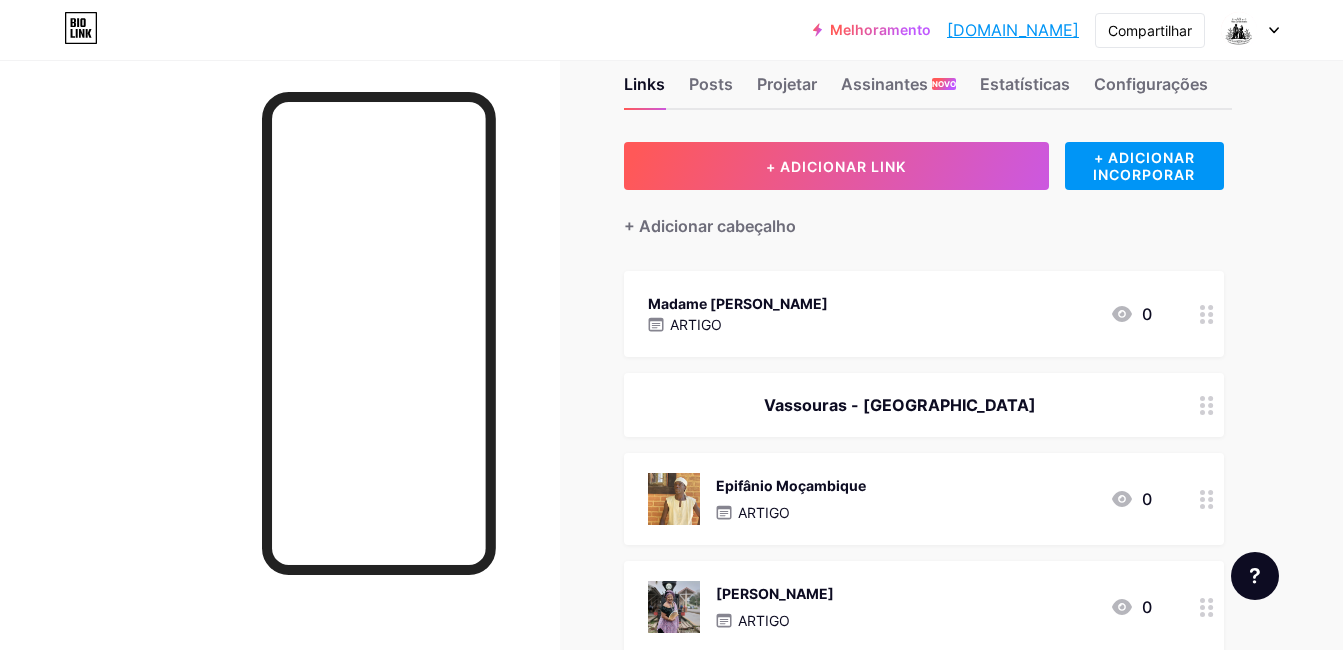 type 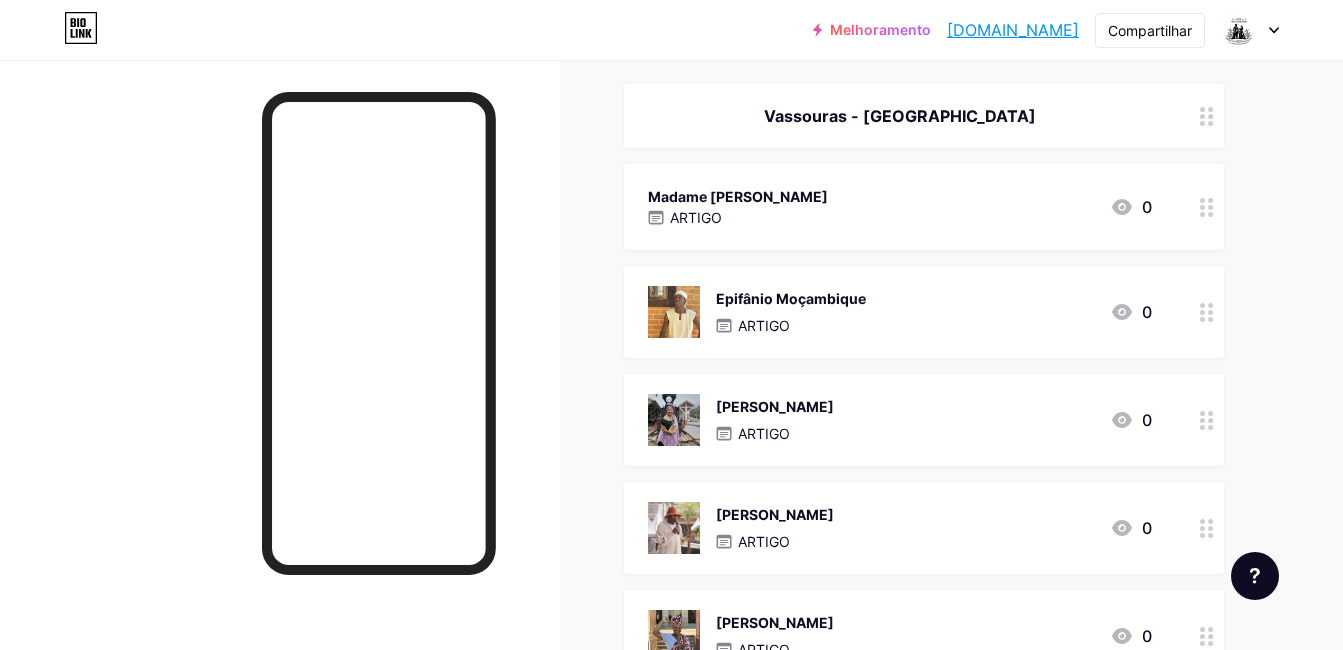 scroll, scrollTop: 242, scrollLeft: 0, axis: vertical 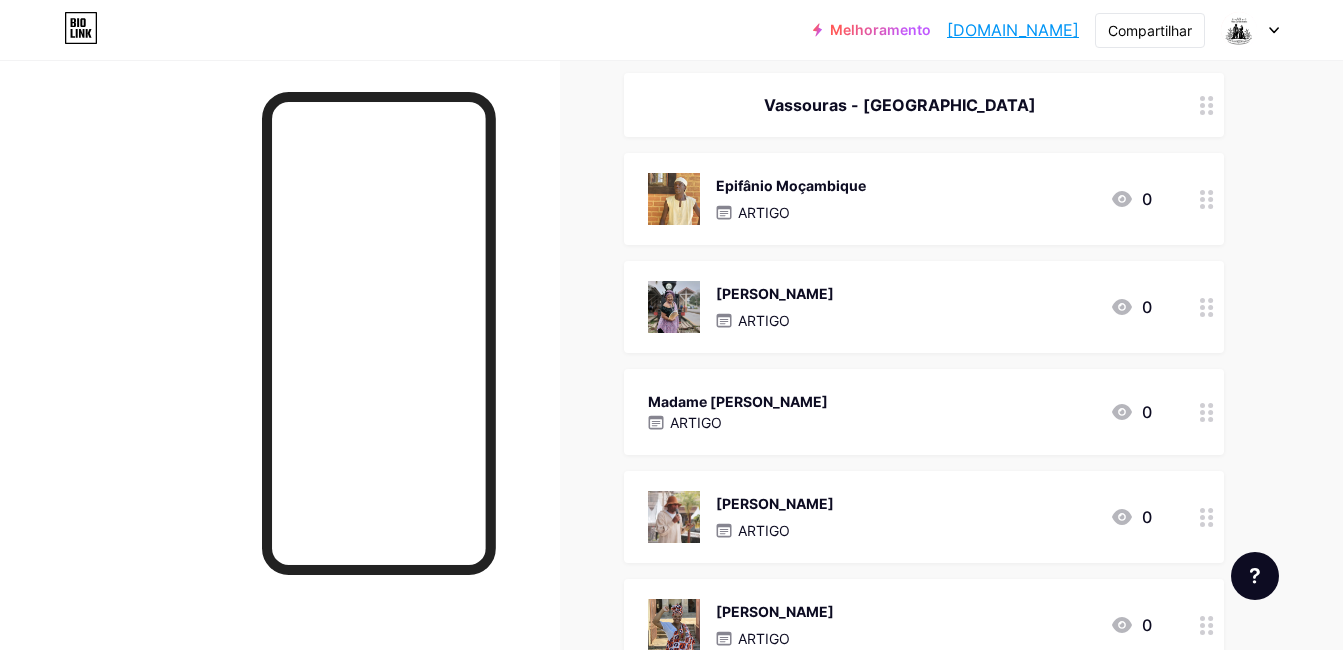 click on "Madame [PERSON_NAME]       ARTIGO
0" at bounding box center (900, 412) 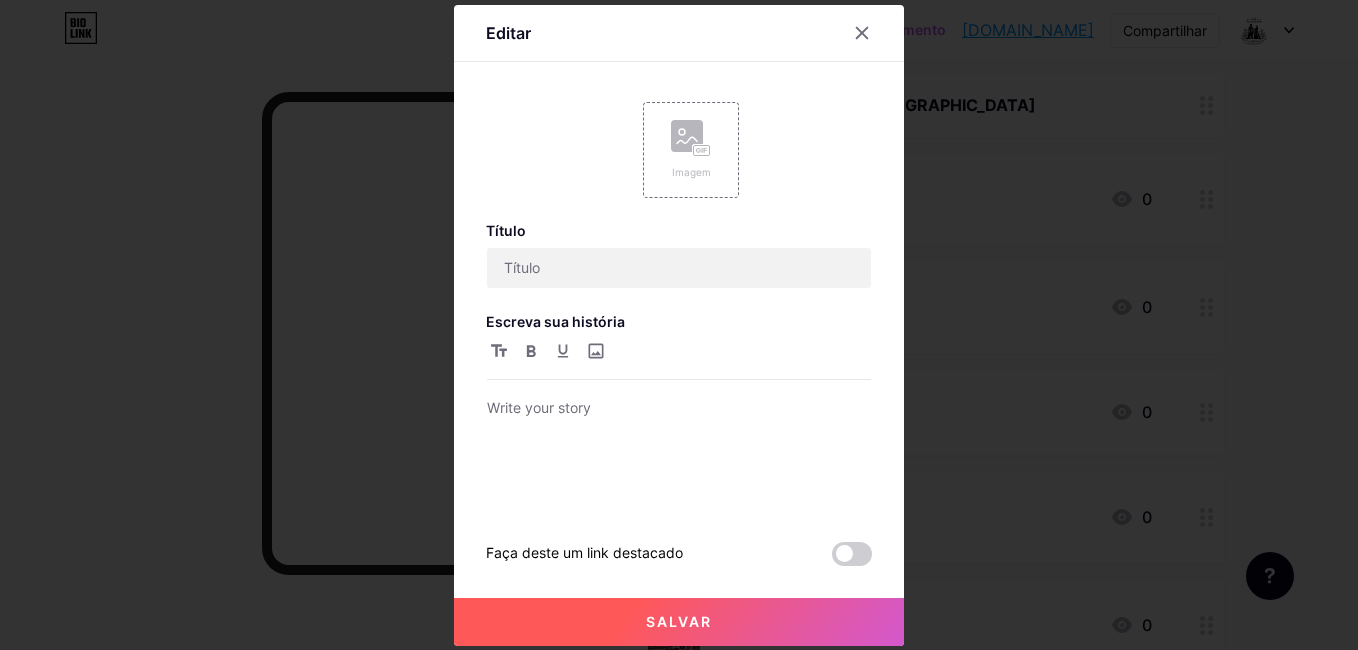 type on "Madame [PERSON_NAME]" 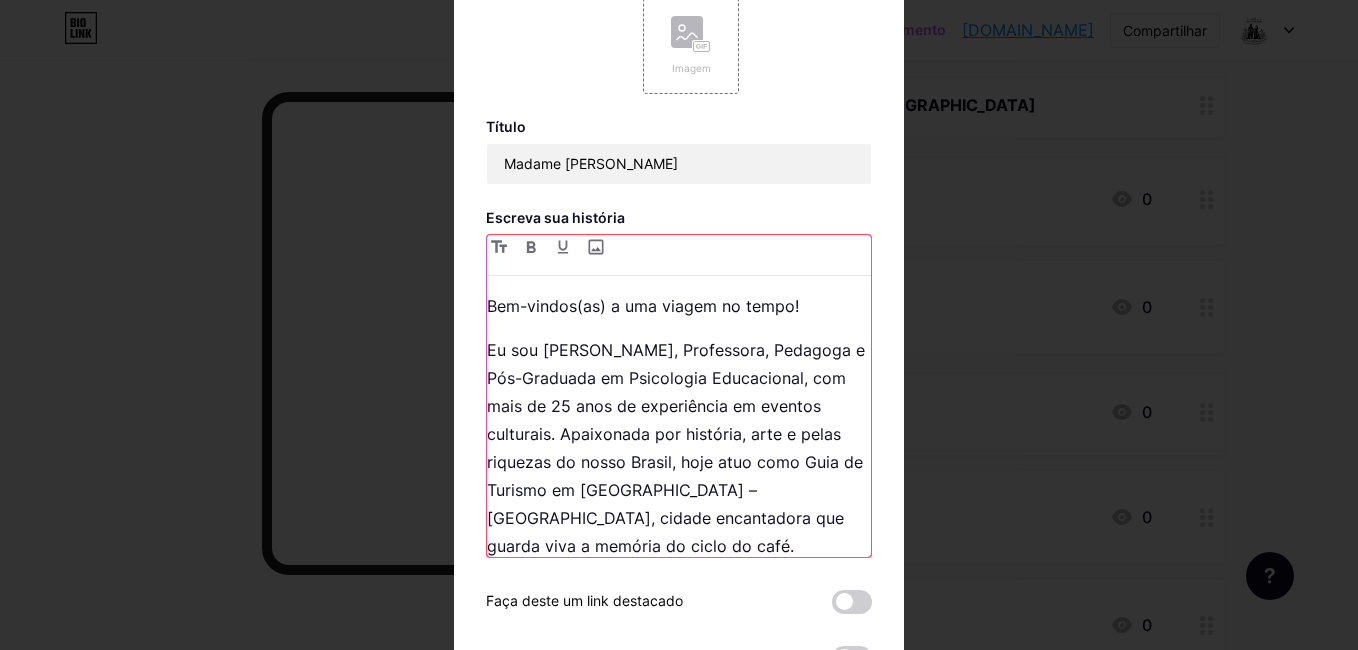 click on "Bem-vindos(as) a uma viagem no tempo!" at bounding box center (679, 306) 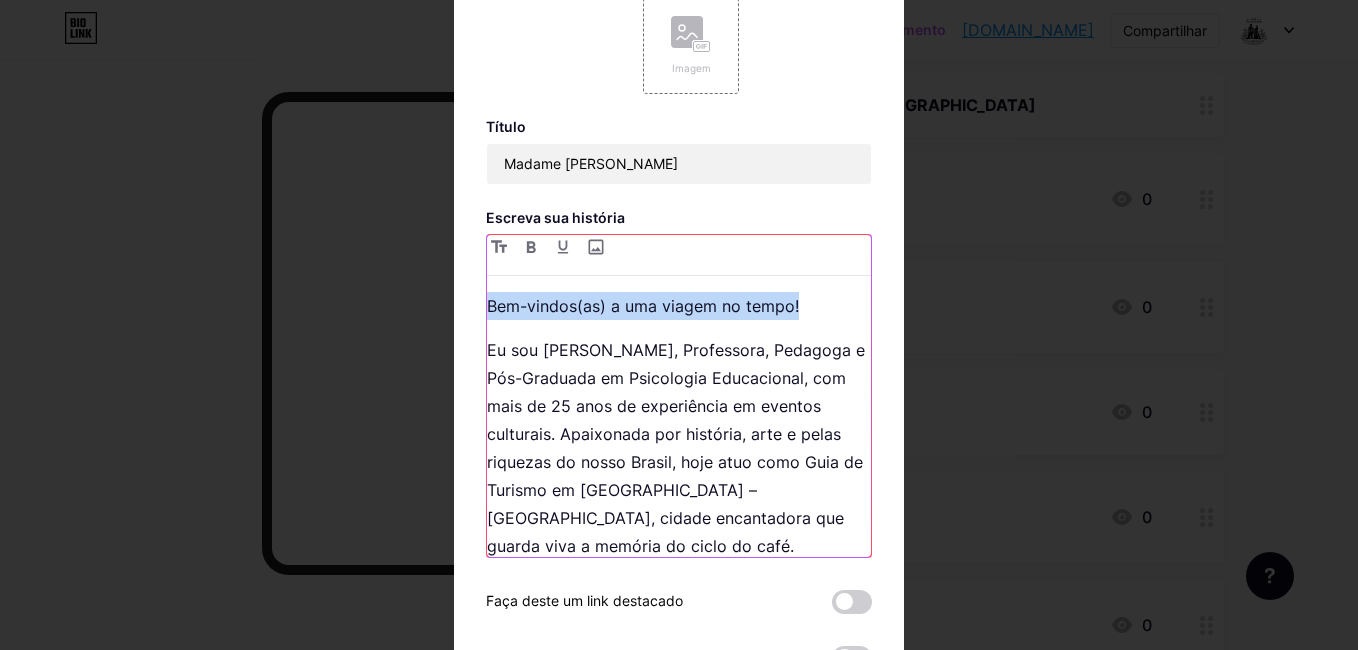 click on "Bem-vindos(as) a uma viagem no tempo!" at bounding box center [679, 306] 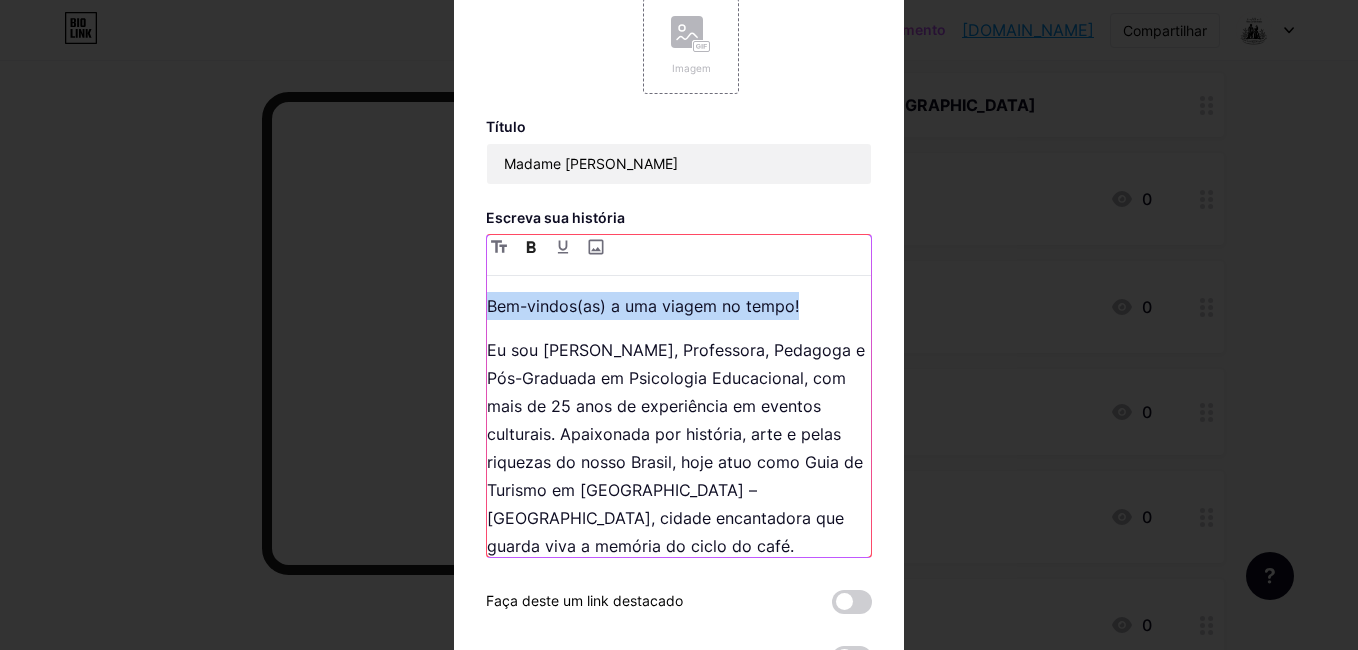 click 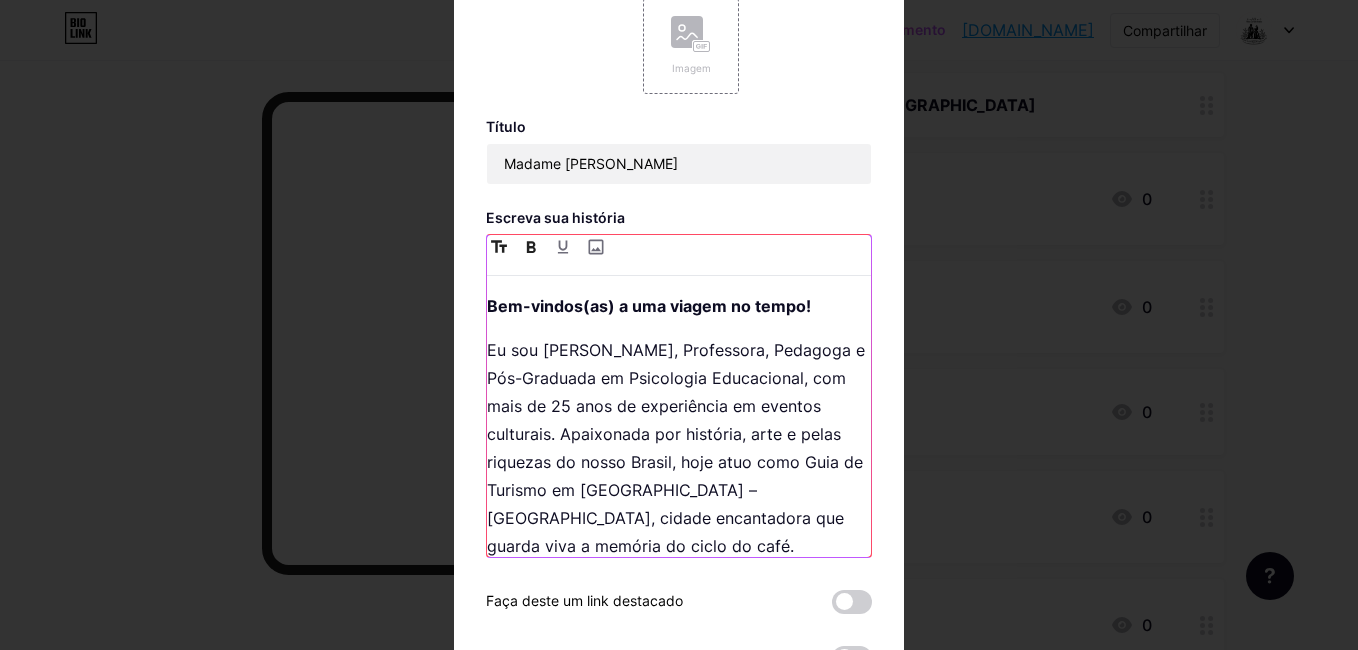 click 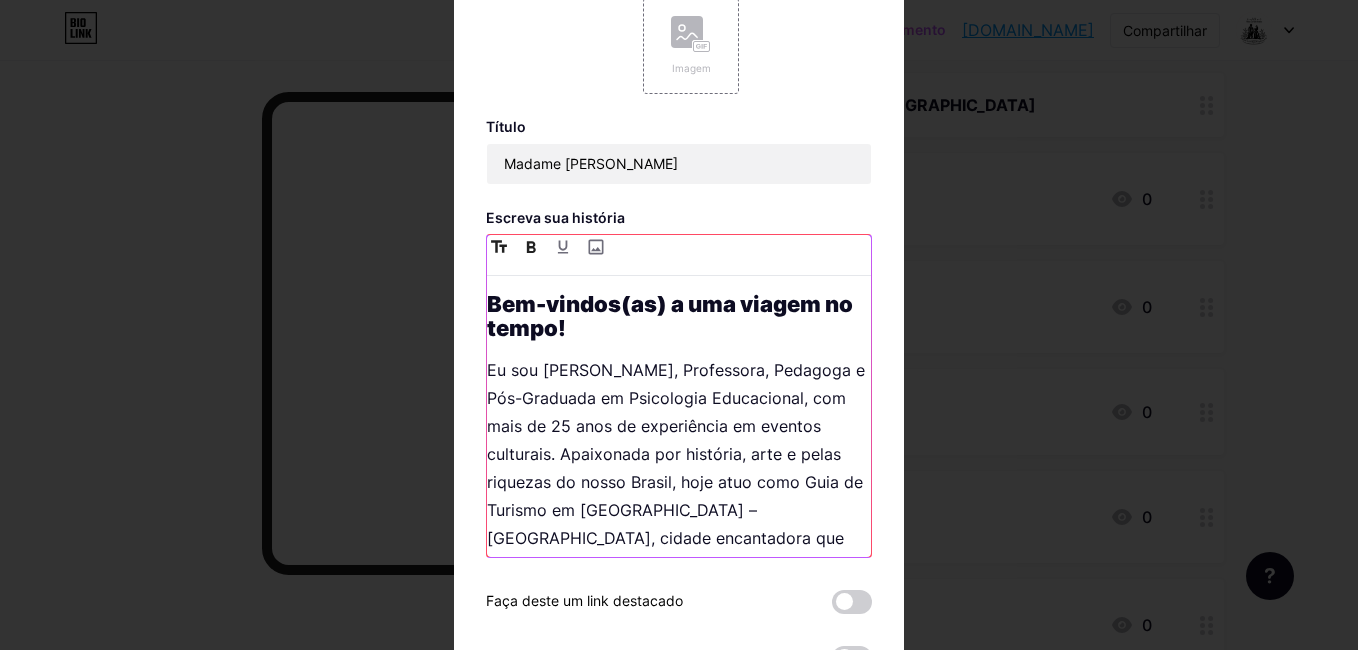 click 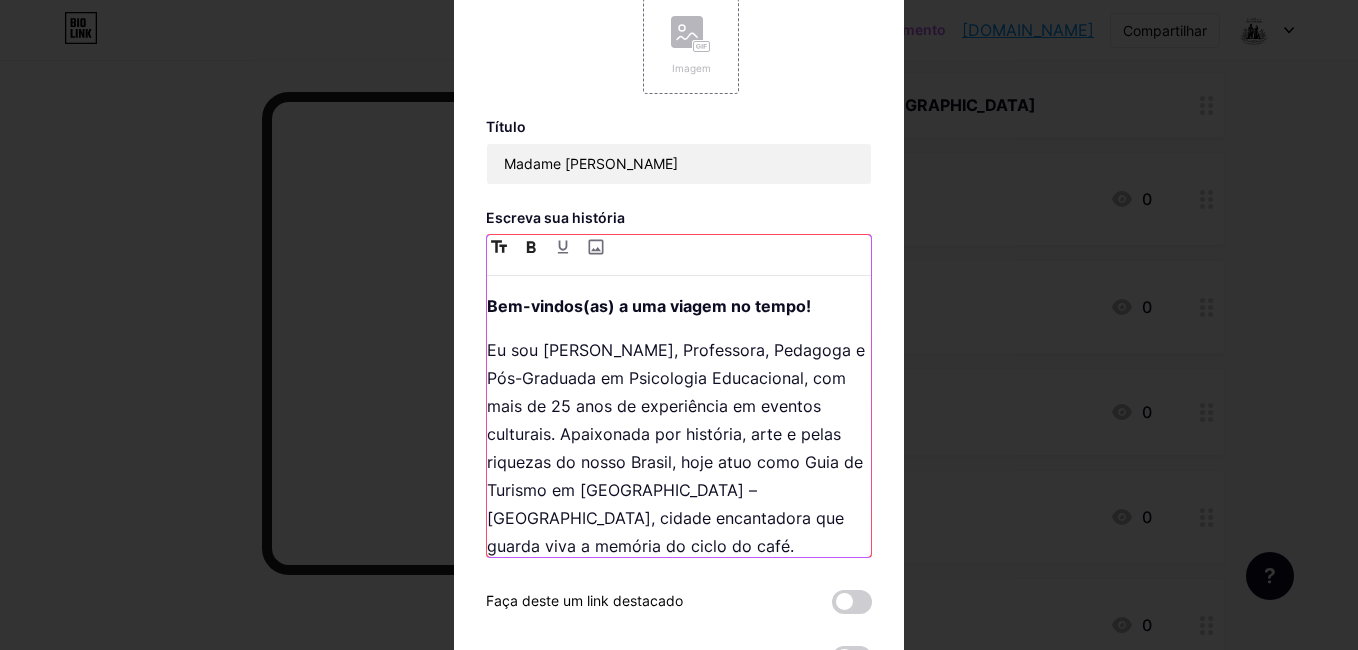 click 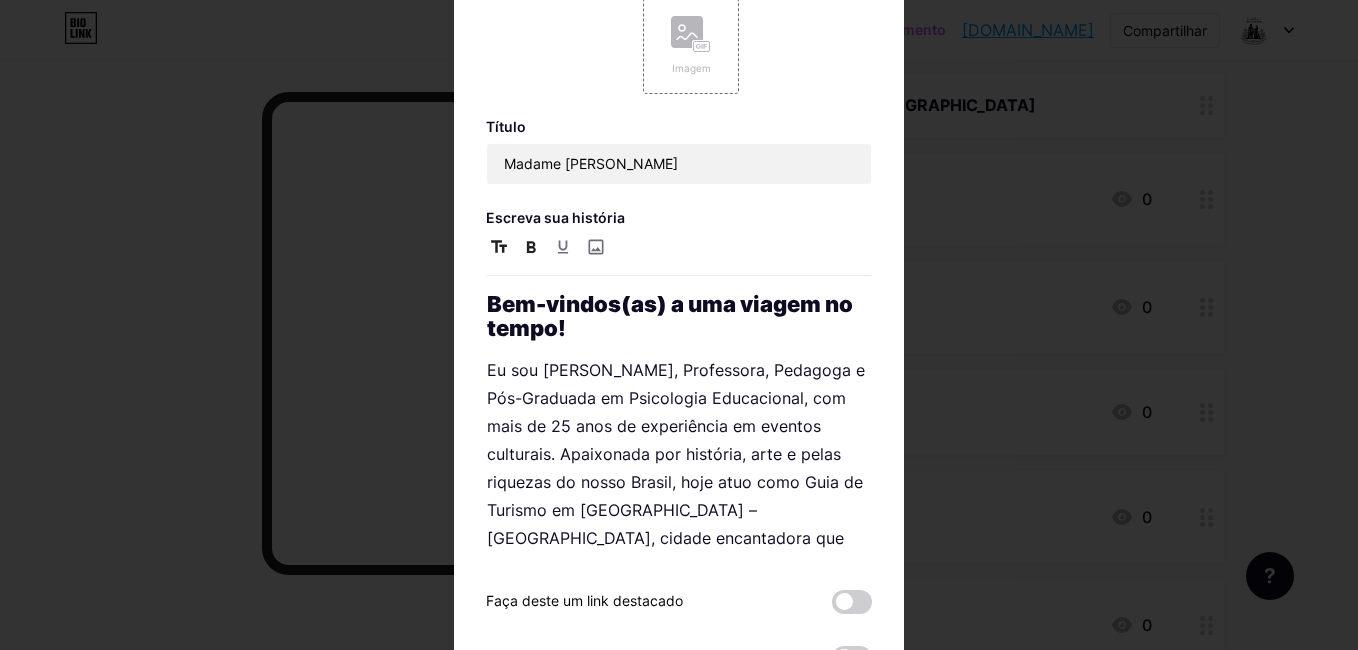click at bounding box center [679, 325] 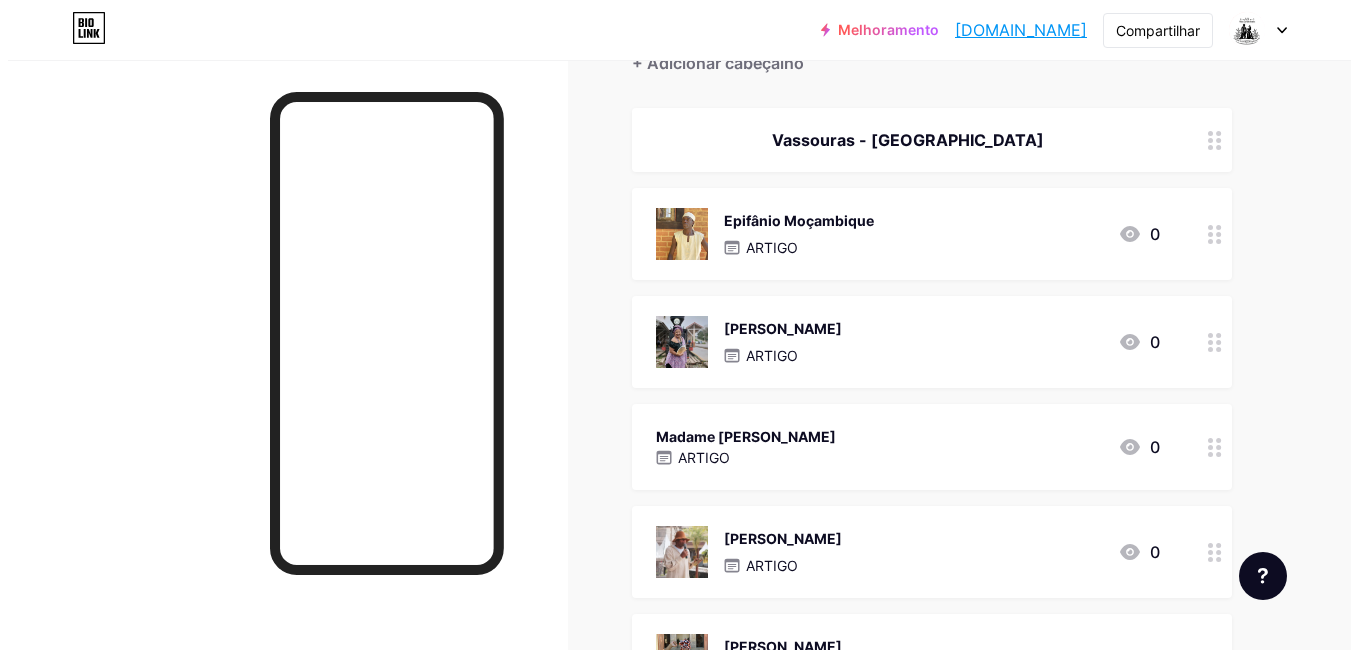 scroll, scrollTop: 242, scrollLeft: 0, axis: vertical 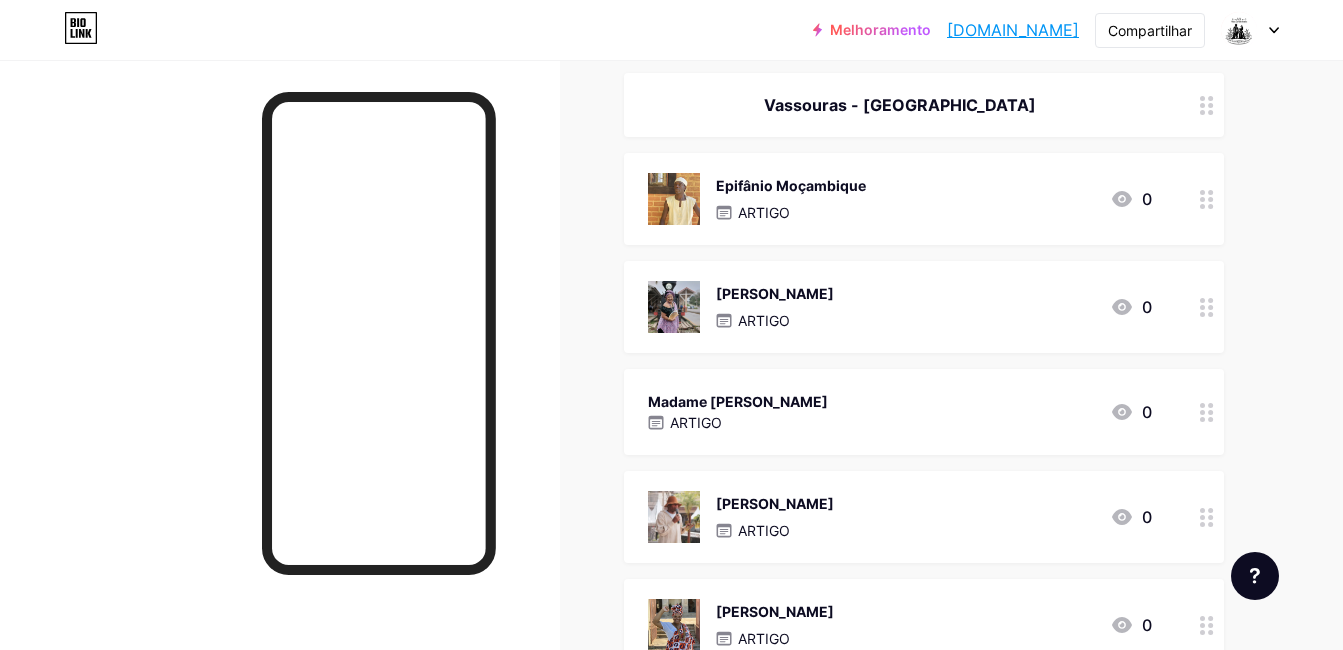 click on "Madame [PERSON_NAME]       ARTIGO
0" at bounding box center [900, 412] 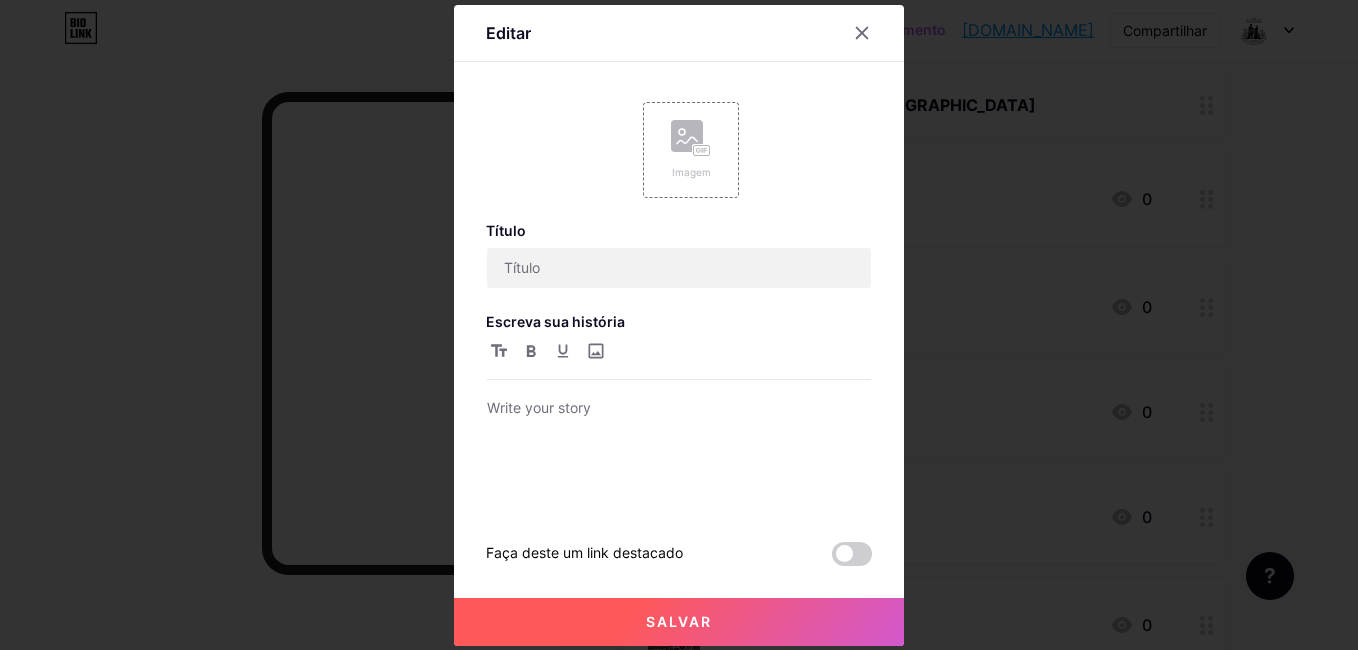 type on "Madame [PERSON_NAME]" 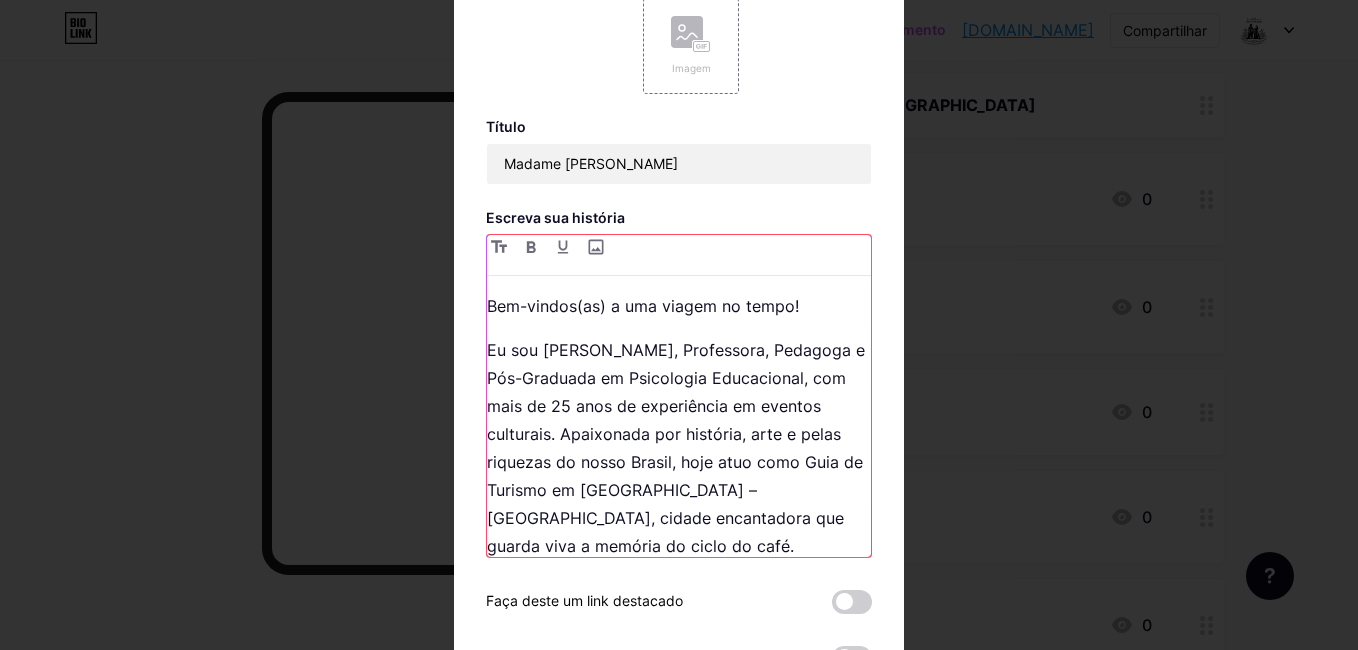click on "Bem-vindos(as) a uma viagem no tempo!" at bounding box center [679, 306] 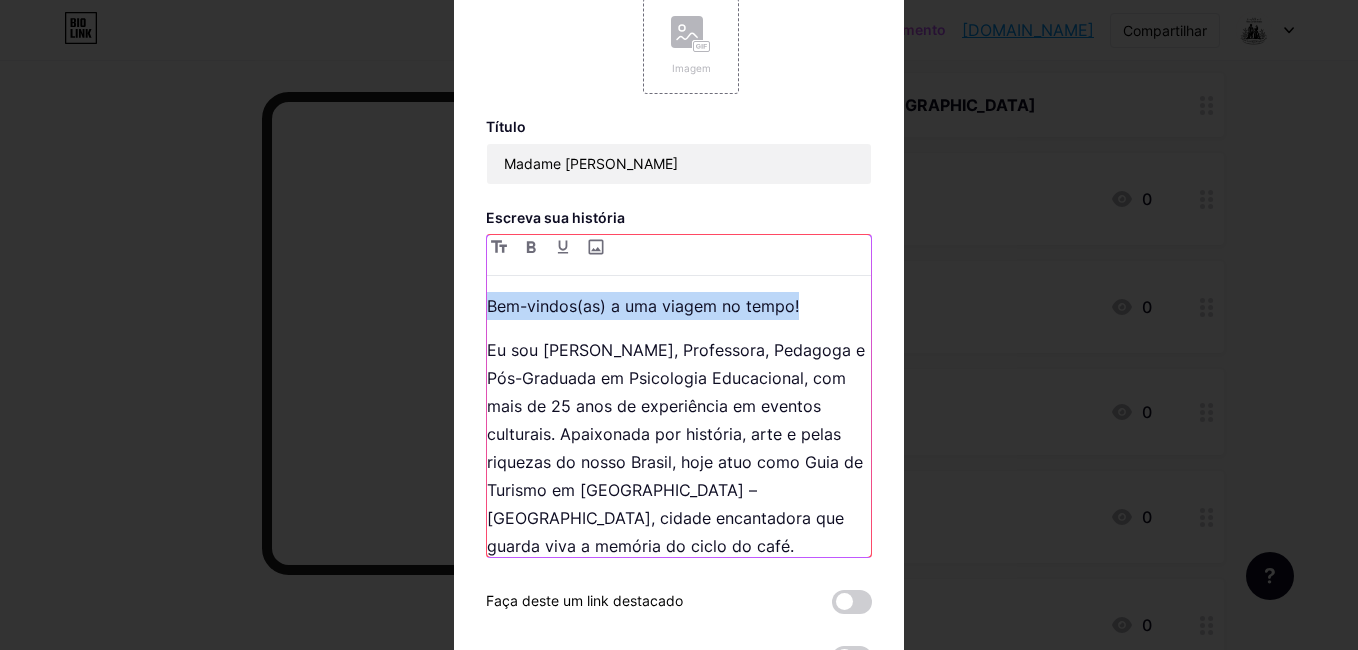 click on "Bem-vindos(as) a uma viagem no tempo!" at bounding box center (679, 306) 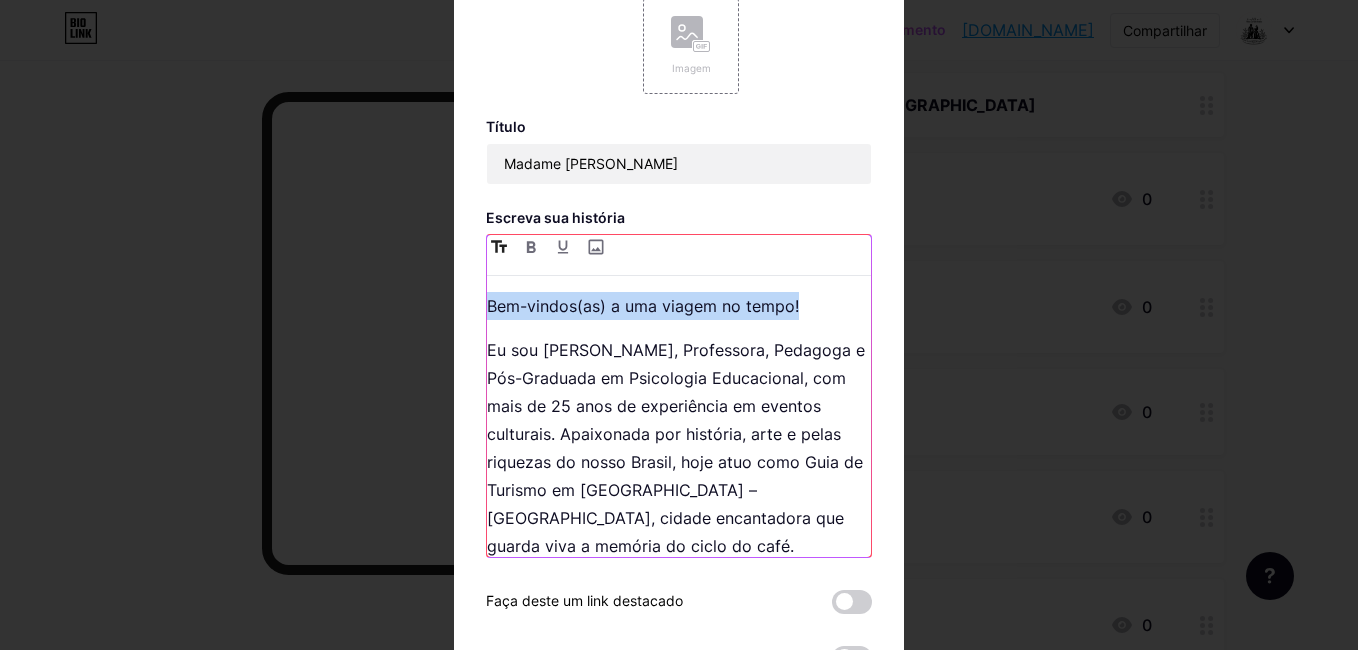 click 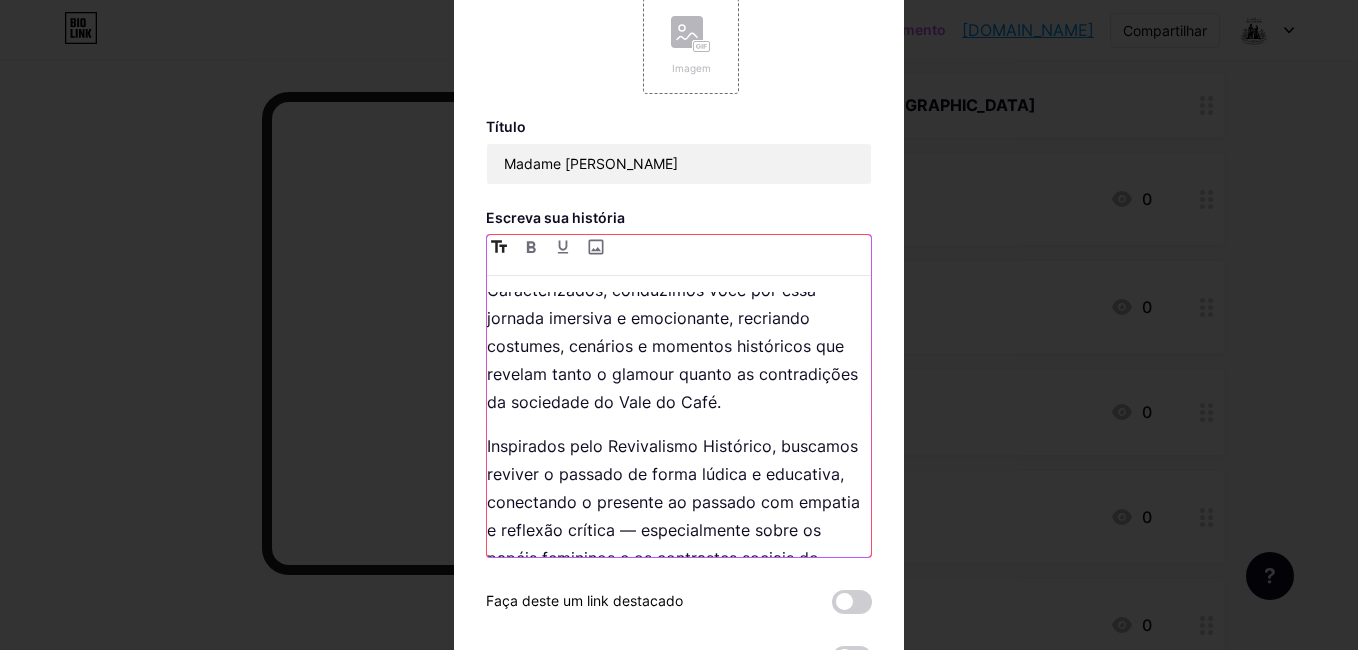 scroll, scrollTop: 1115, scrollLeft: 0, axis: vertical 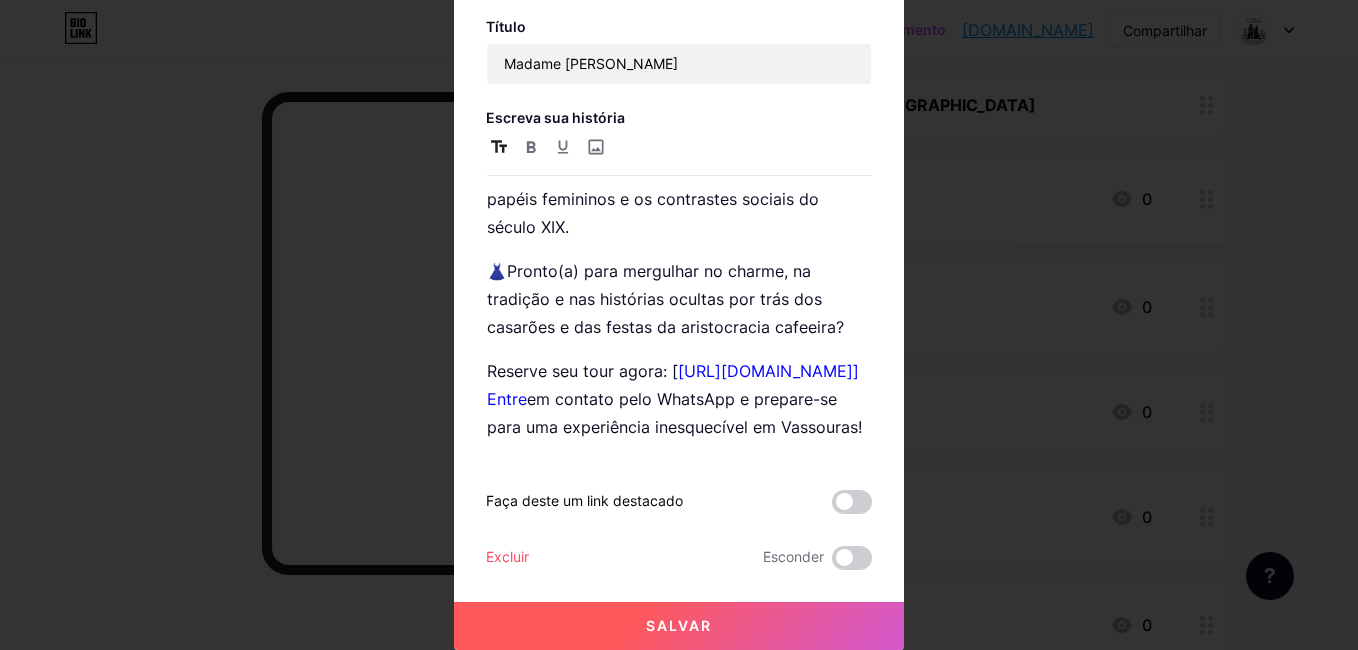 click on "Salvar" at bounding box center [679, 625] 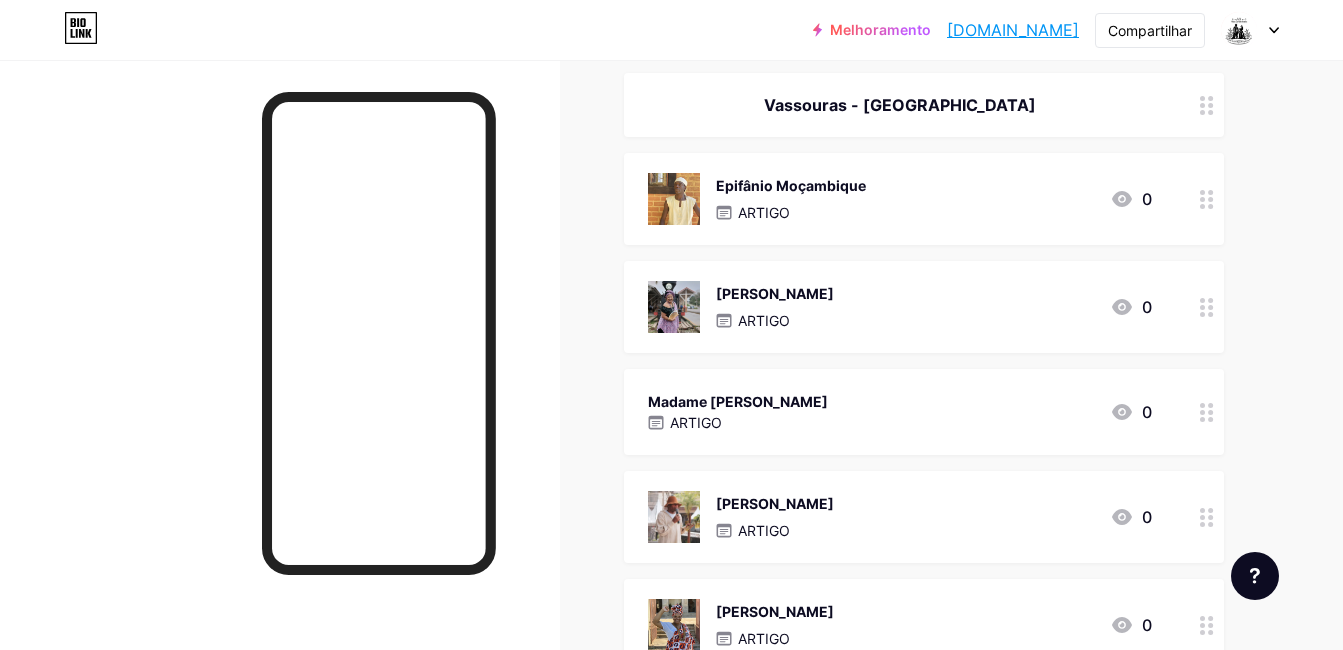 click on "Madame [PERSON_NAME]       ARTIGO
0" at bounding box center [900, 412] 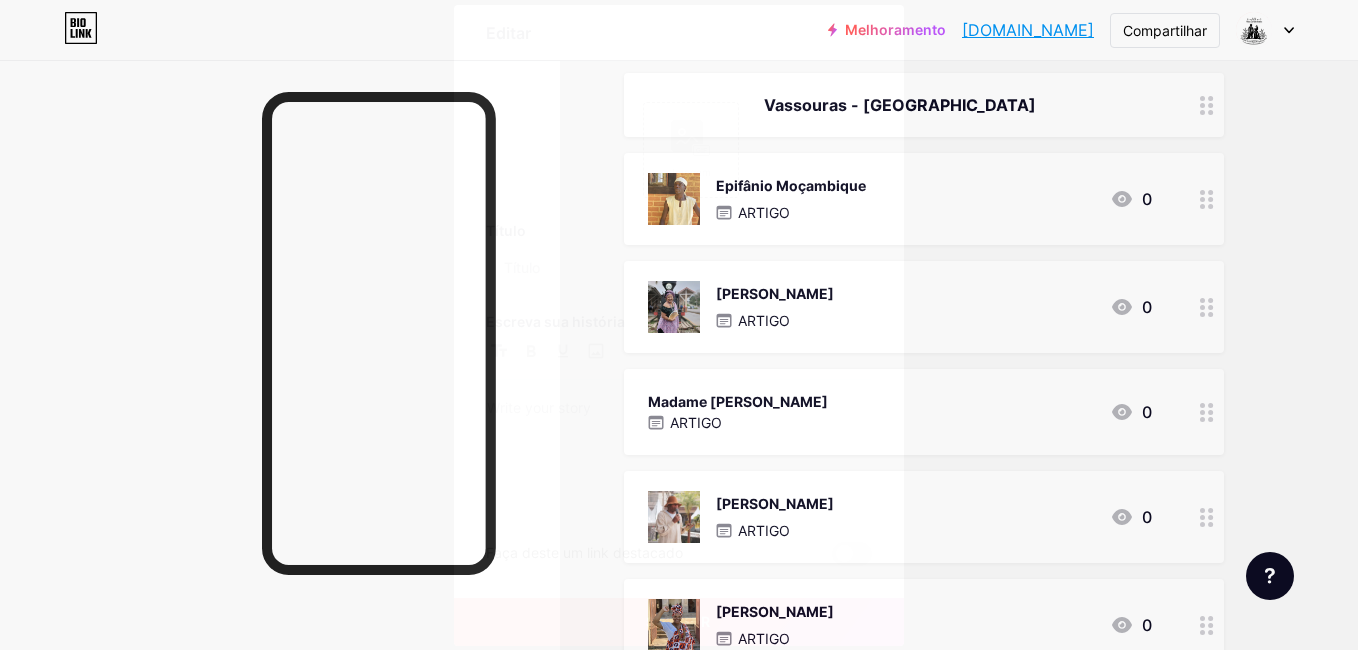 type on "Madame [PERSON_NAME]" 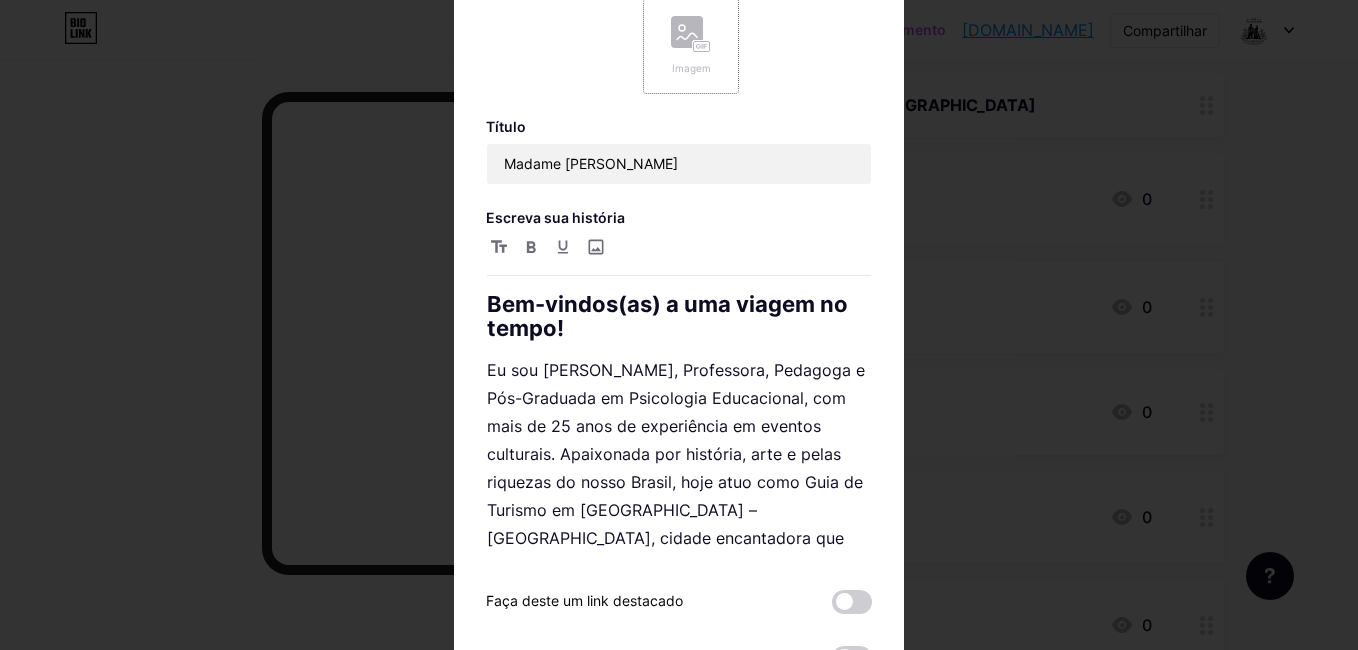 click on "Imagem" at bounding box center [691, 46] 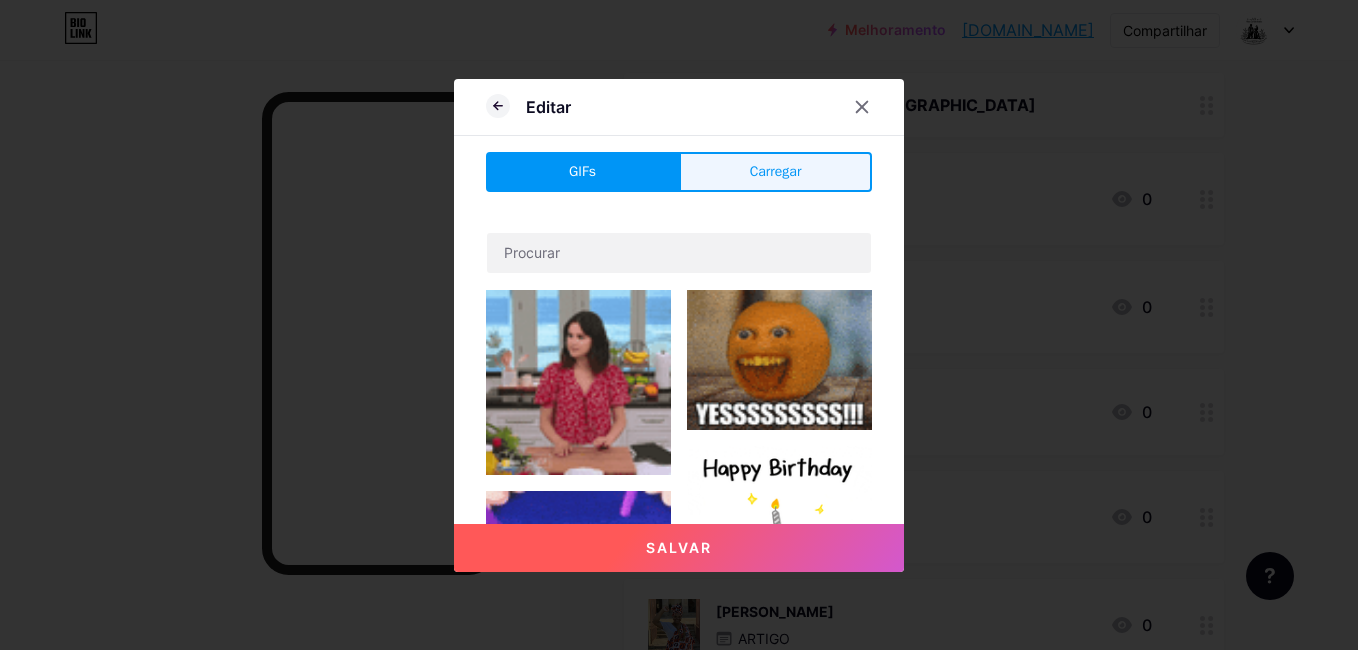 click on "Carregar" at bounding box center [776, 171] 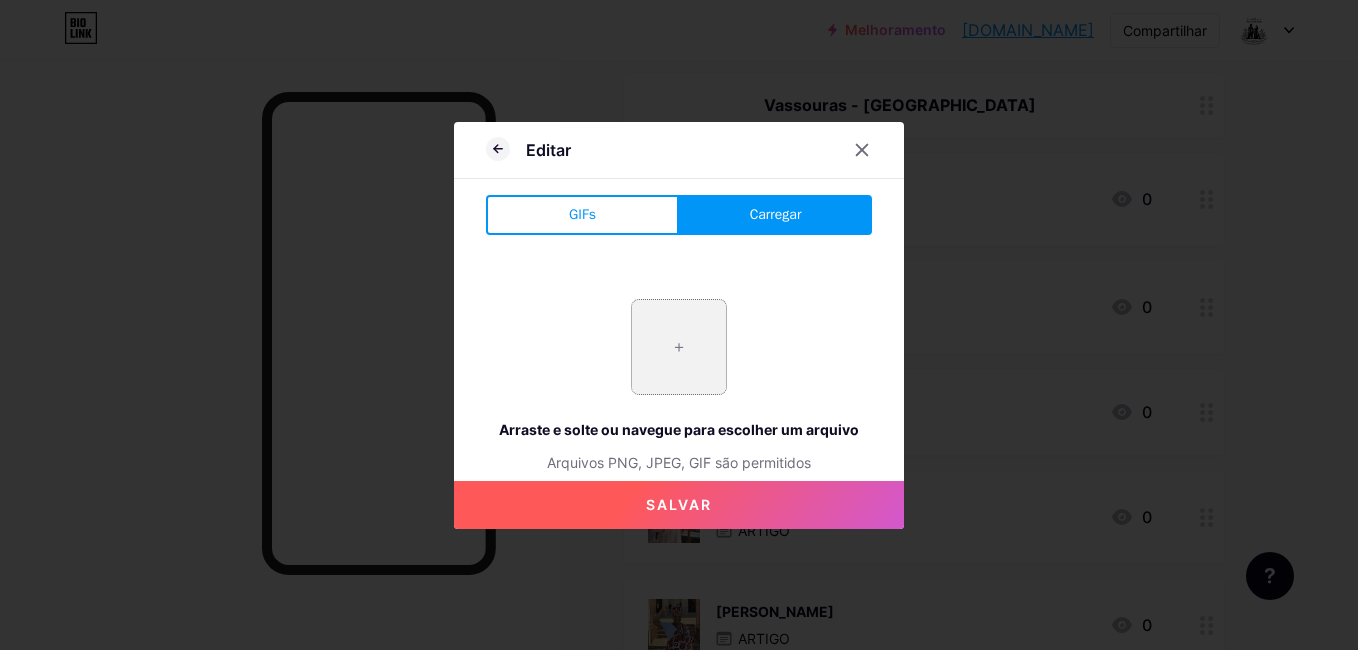 click at bounding box center [679, 347] 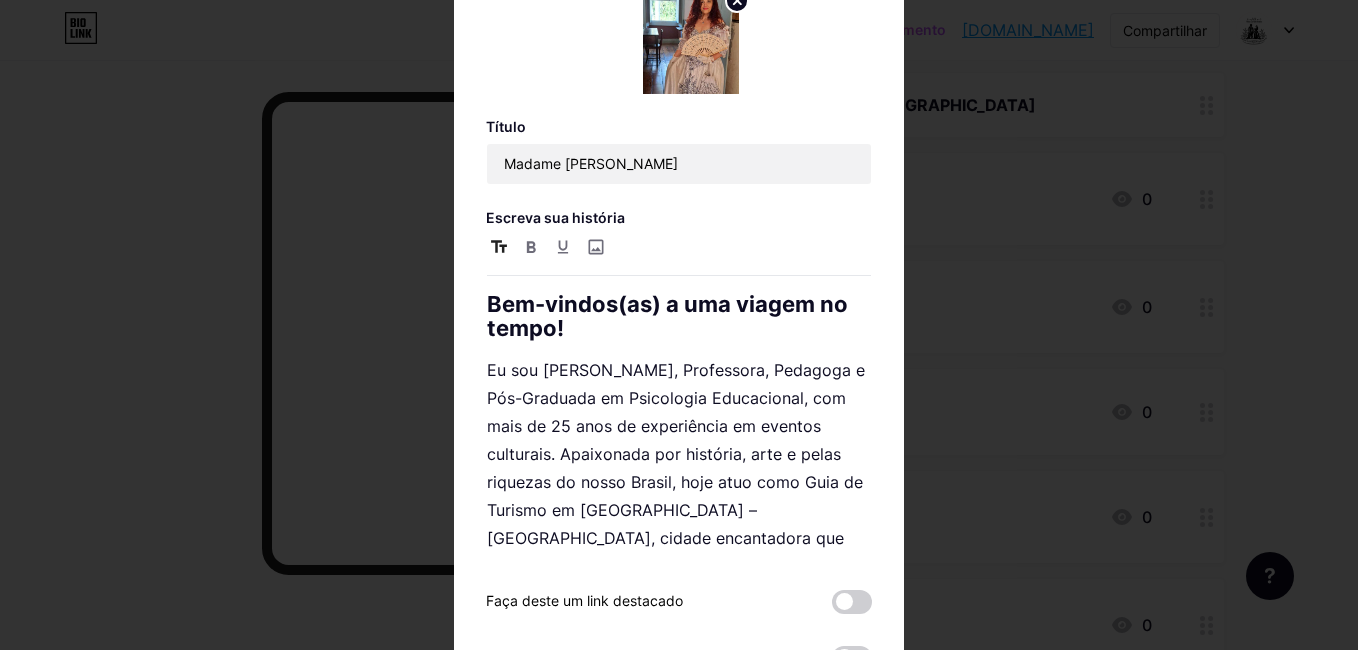 click at bounding box center (679, 325) 